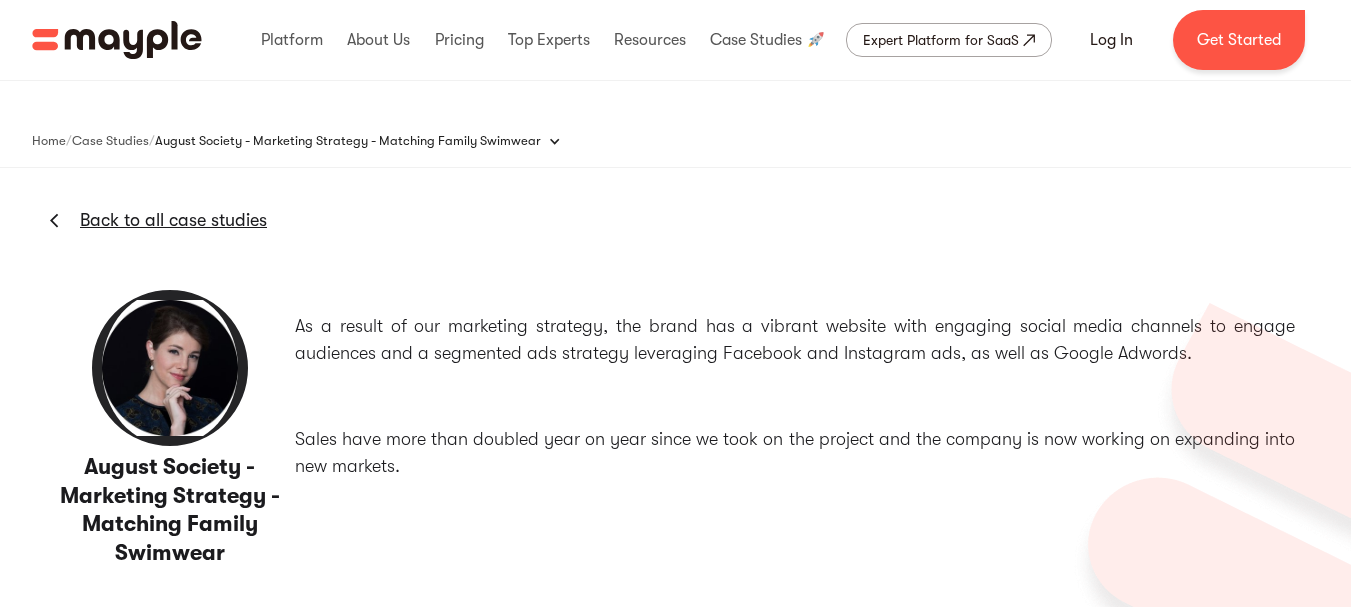 scroll, scrollTop: 0, scrollLeft: 0, axis: both 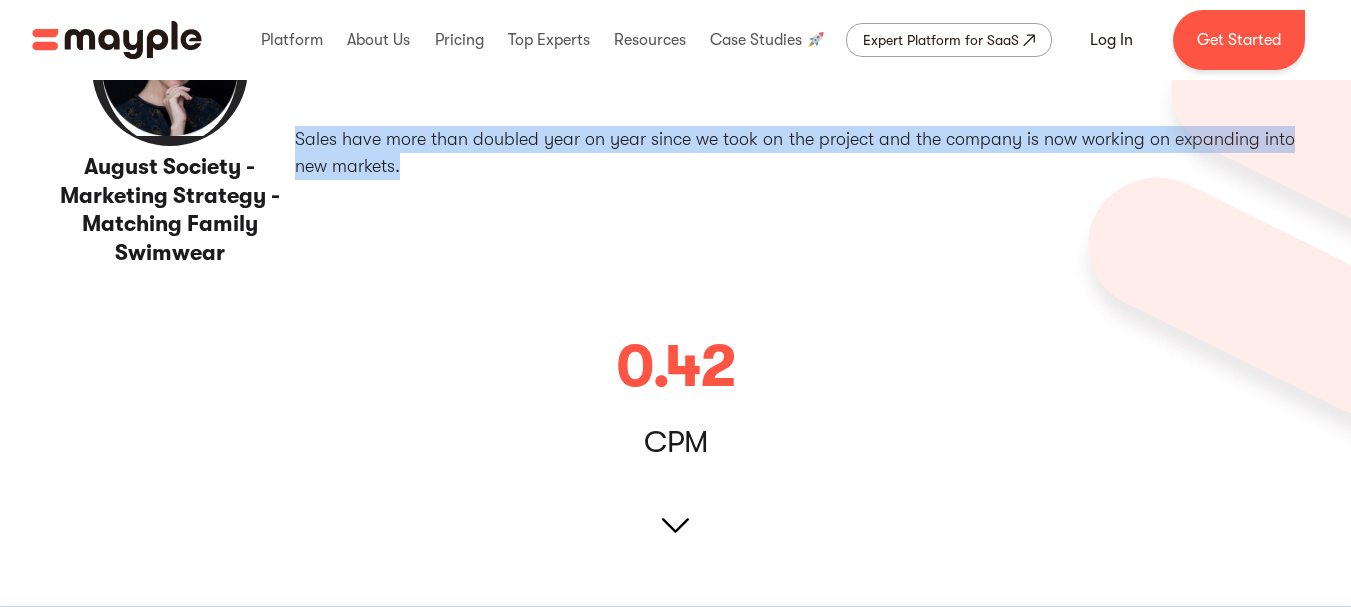 drag, startPoint x: 293, startPoint y: 139, endPoint x: 474, endPoint y: 167, distance: 183.15294 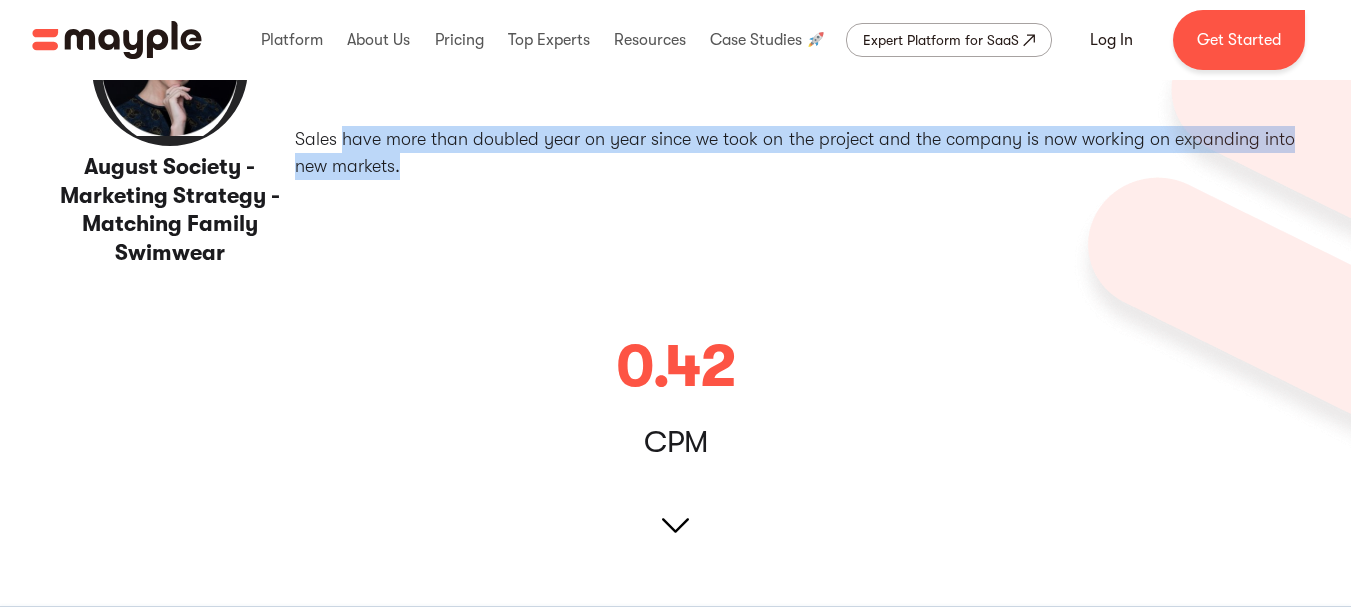 drag, startPoint x: 357, startPoint y: 131, endPoint x: 414, endPoint y: 160, distance: 63.953106 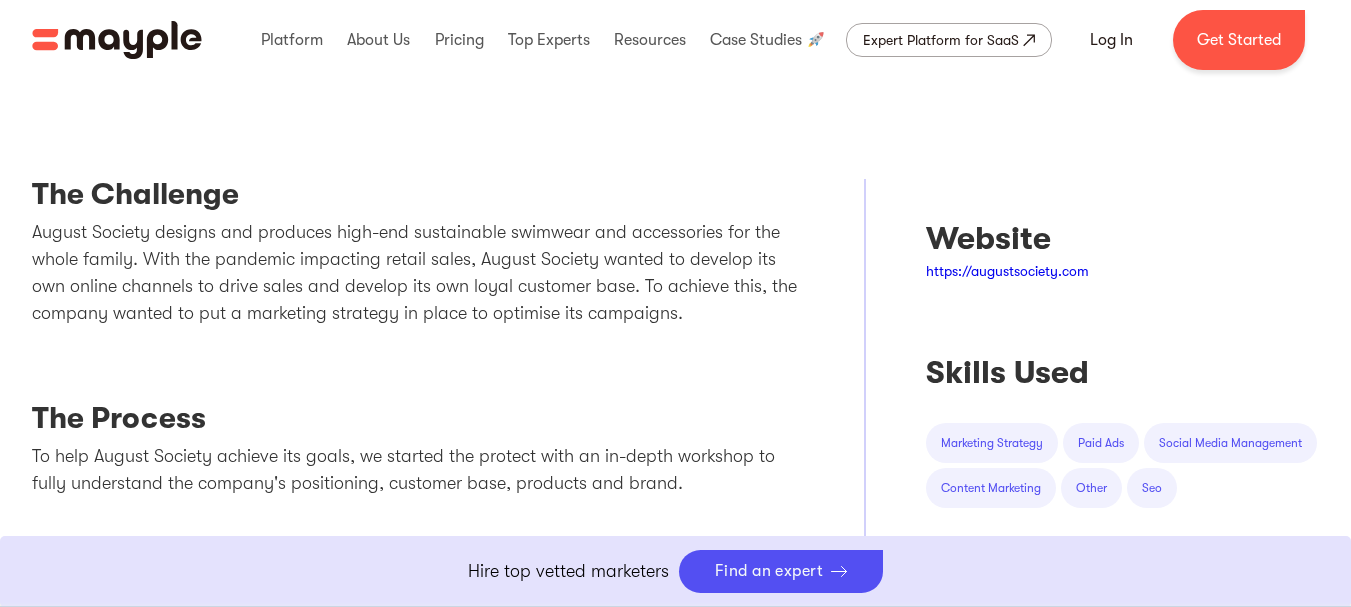 scroll, scrollTop: 900, scrollLeft: 0, axis: vertical 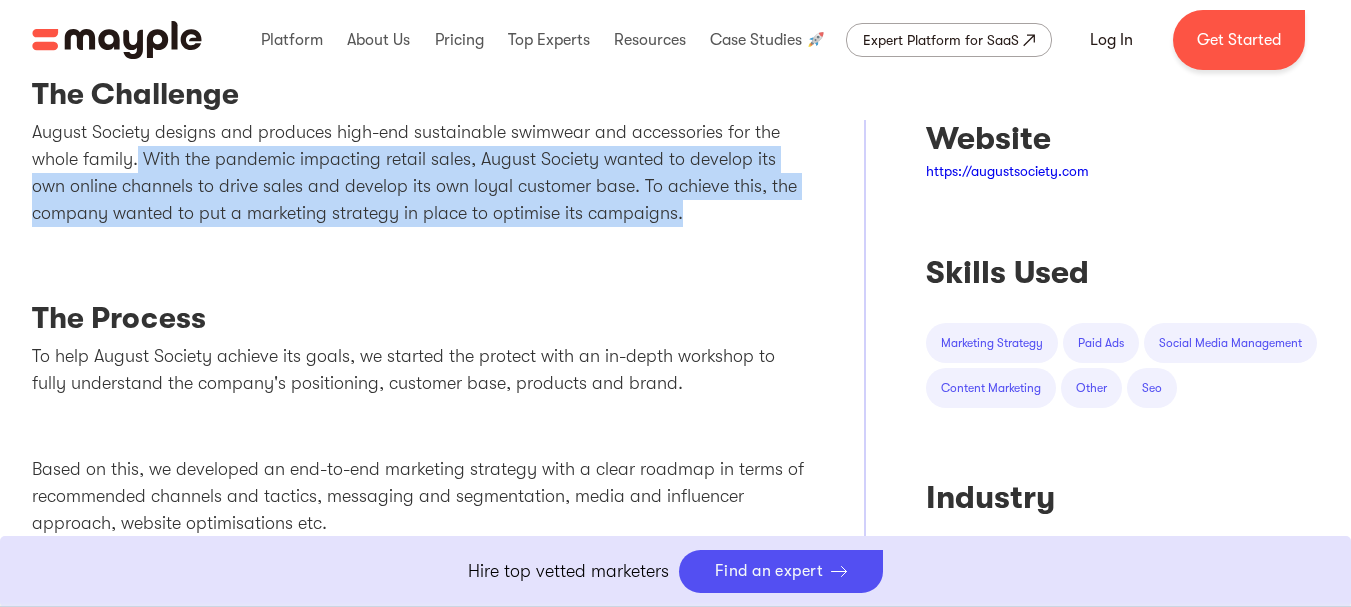 drag, startPoint x: 189, startPoint y: 167, endPoint x: 696, endPoint y: 224, distance: 510.1941 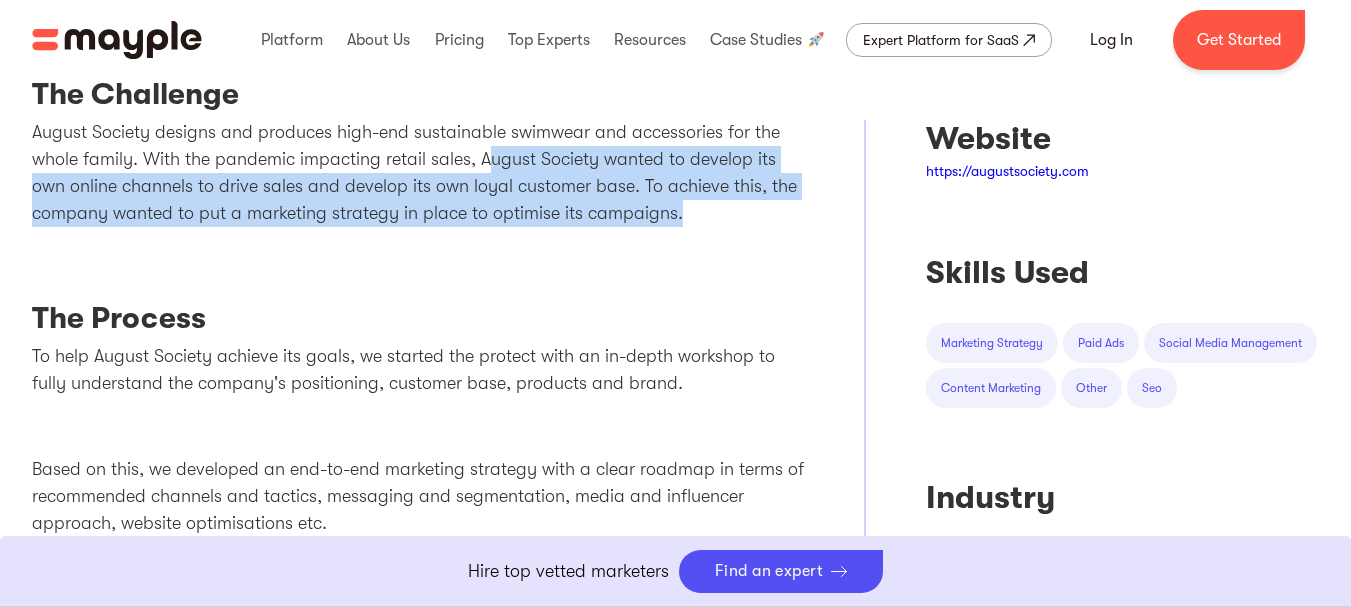 drag, startPoint x: 710, startPoint y: 221, endPoint x: 486, endPoint y: 155, distance: 233.52087 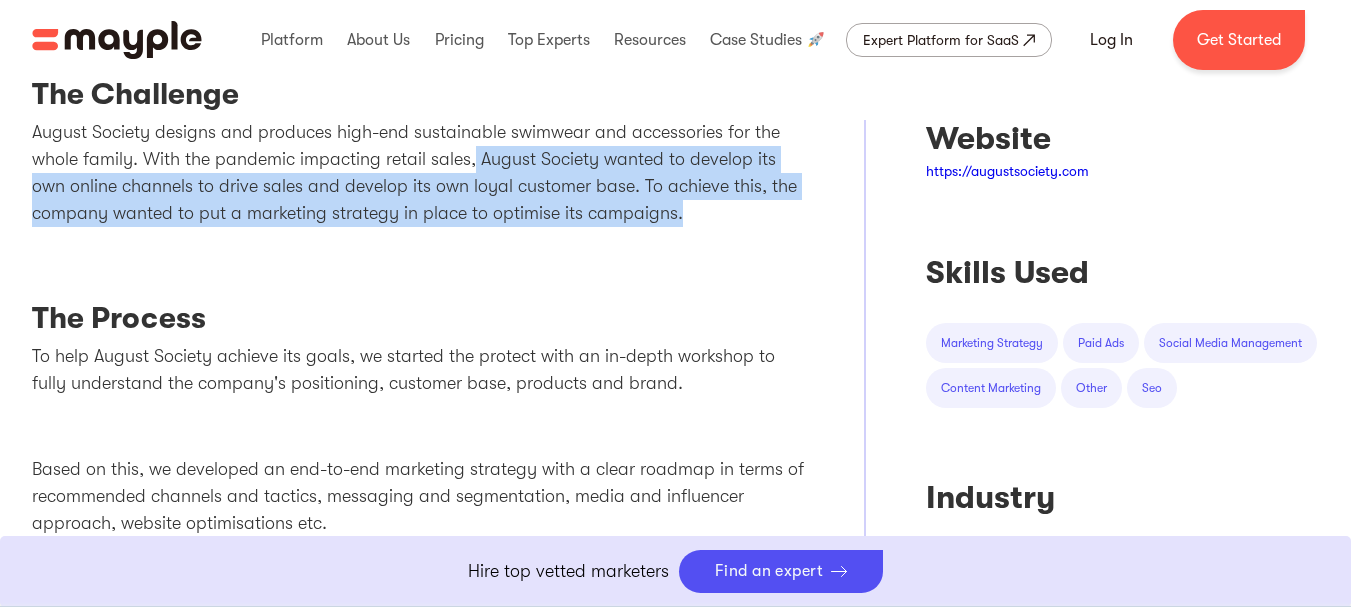drag, startPoint x: 471, startPoint y: 155, endPoint x: 714, endPoint y: 221, distance: 251.8035 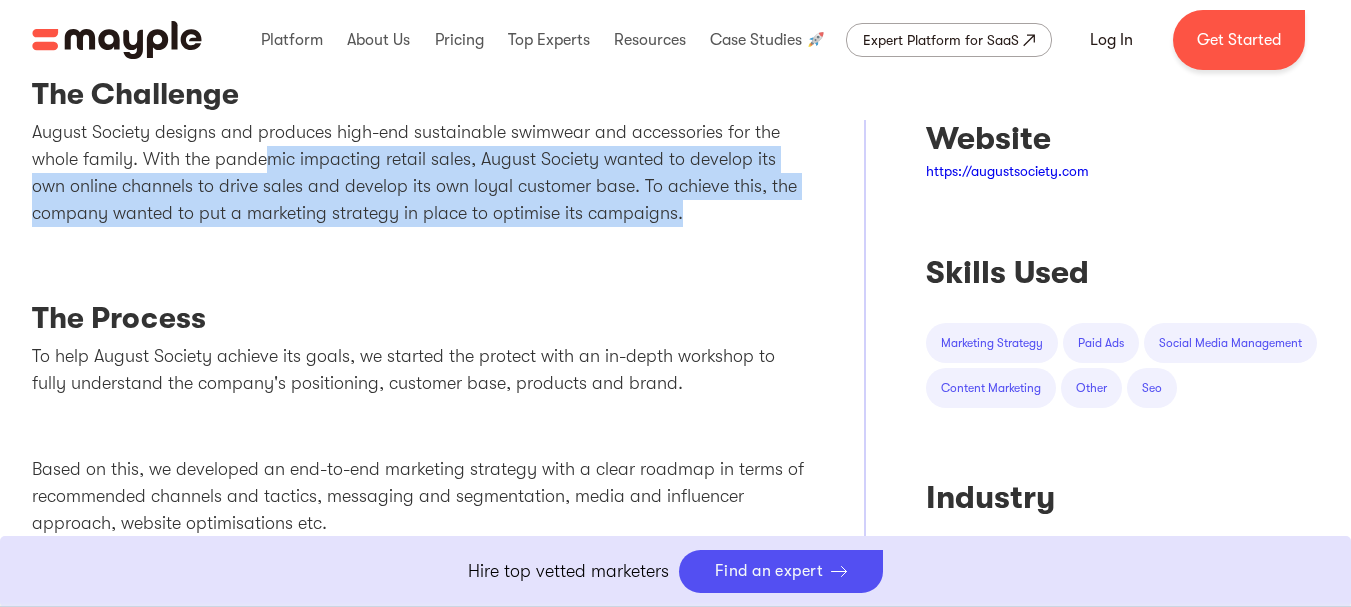 drag, startPoint x: 754, startPoint y: 222, endPoint x: 269, endPoint y: 148, distance: 490.61288 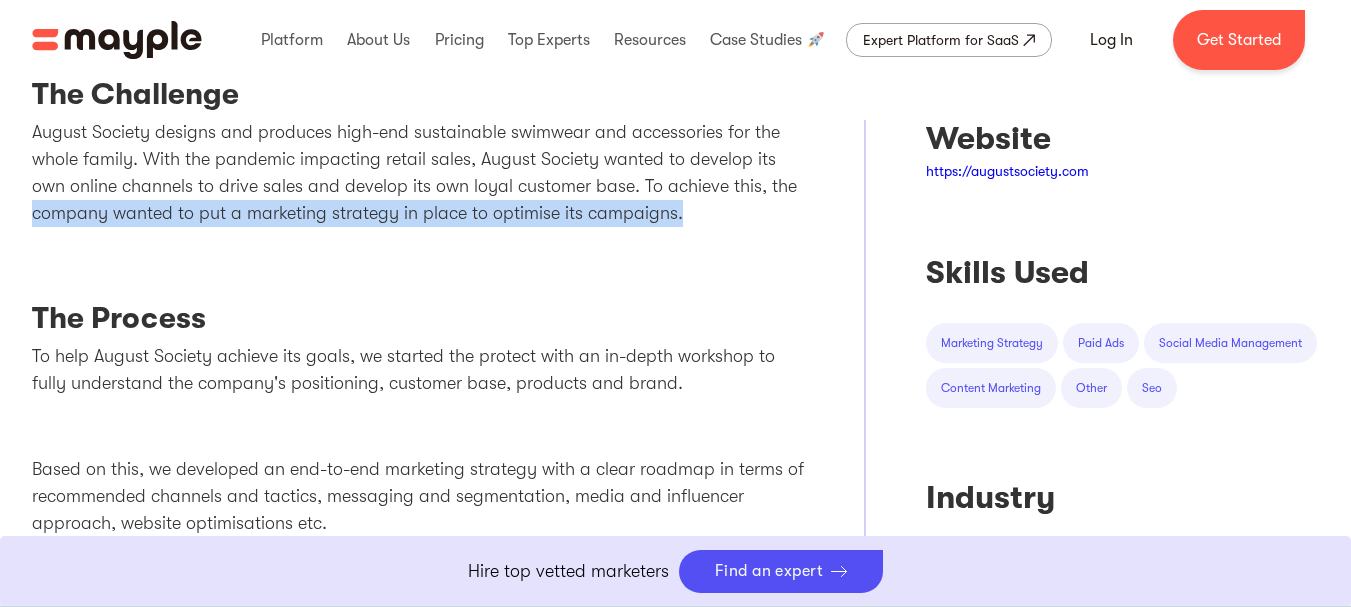 drag, startPoint x: 34, startPoint y: 213, endPoint x: 700, endPoint y: 203, distance: 666.0751 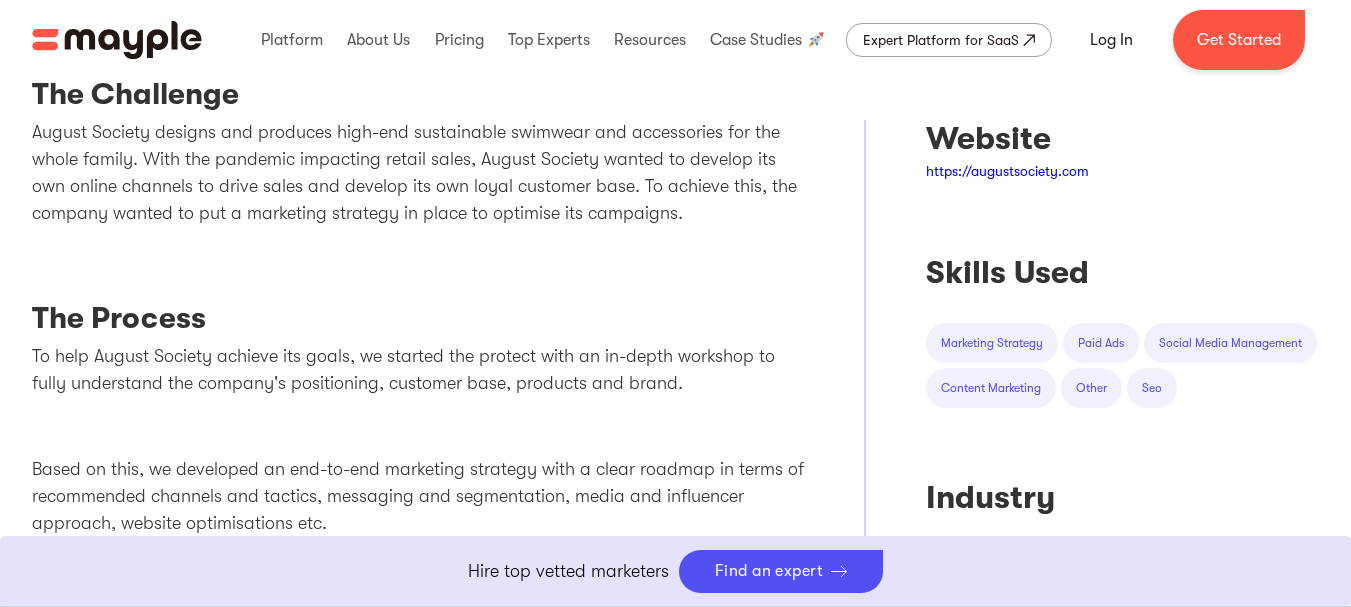 click on "The Challenge [COMPANY] designs and produces high-end sustainable swimwear and accessories for the whole family. With the pandemic impacting retail sales, [COMPANY] wanted to develop its own online channels to drive sales and develop its own loyal customer base. To achieve this, the company wanted to put a marketing strategy in place to optimise its campaigns. The Process To help [COMPANY] achieve its goals, we started the protect with an in-depth workshop to fully understand the company's positioning, customer base, products and brand. Based on this, we developed an end-to-end marketing strategy with a clear roadmap in terms of recommended channels and tactics, messaging and segmentation, media and influencer approach, website optimisations etc. This included for example: New product and collection launches Ambassador search campaigns Multi-brand giveaways and contests Multiple sales campaigns and tactics Seasonally themed campaigns The Solution Highlights Year on Year: Annual Sales: [NUMBER] X" at bounding box center (418, 990) 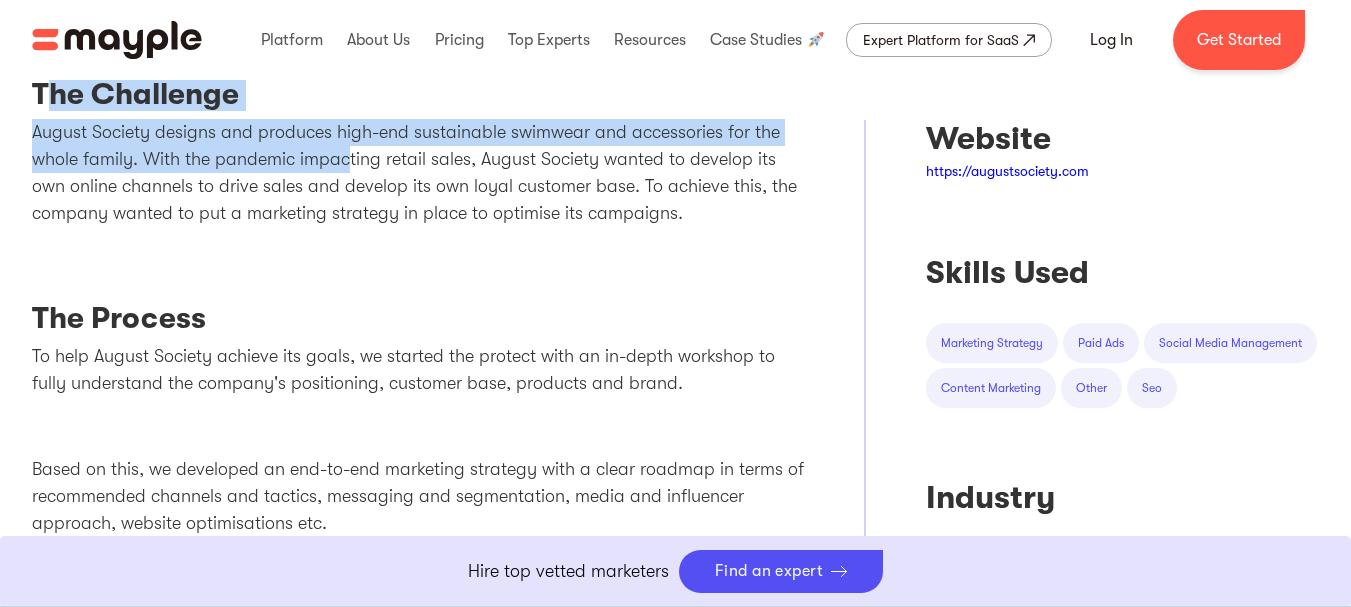 drag, startPoint x: 119, startPoint y: 109, endPoint x: 349, endPoint y: 182, distance: 241.30685 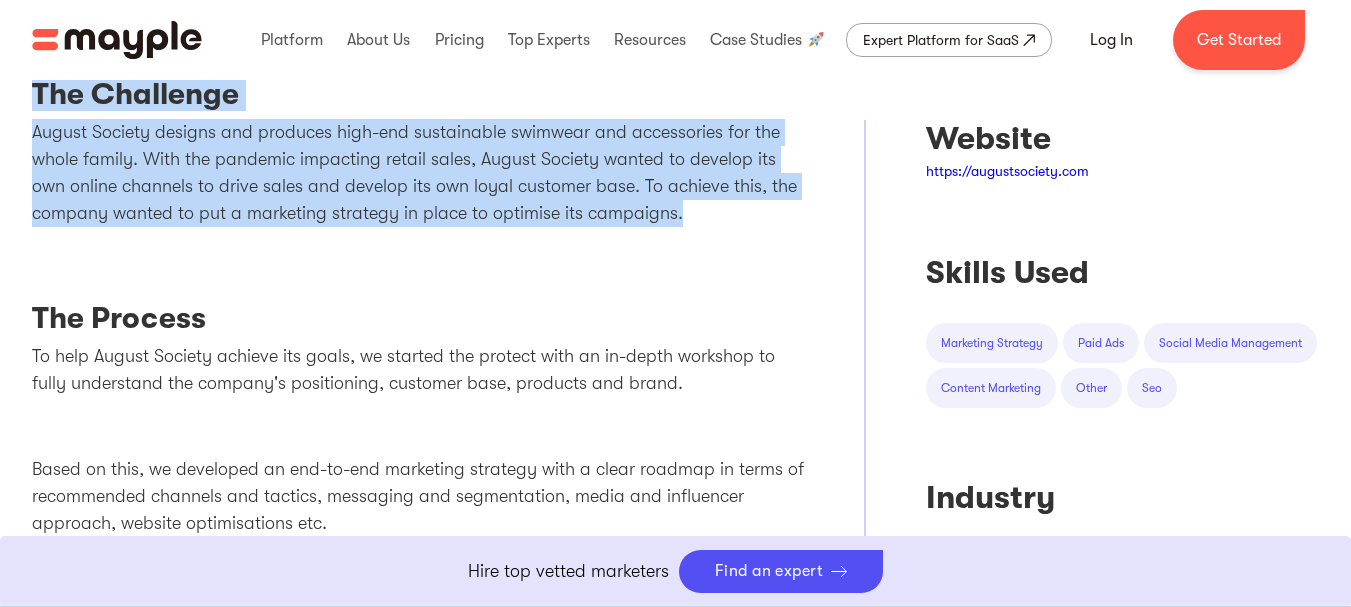 drag, startPoint x: 711, startPoint y: 216, endPoint x: 19, endPoint y: 106, distance: 700.68823 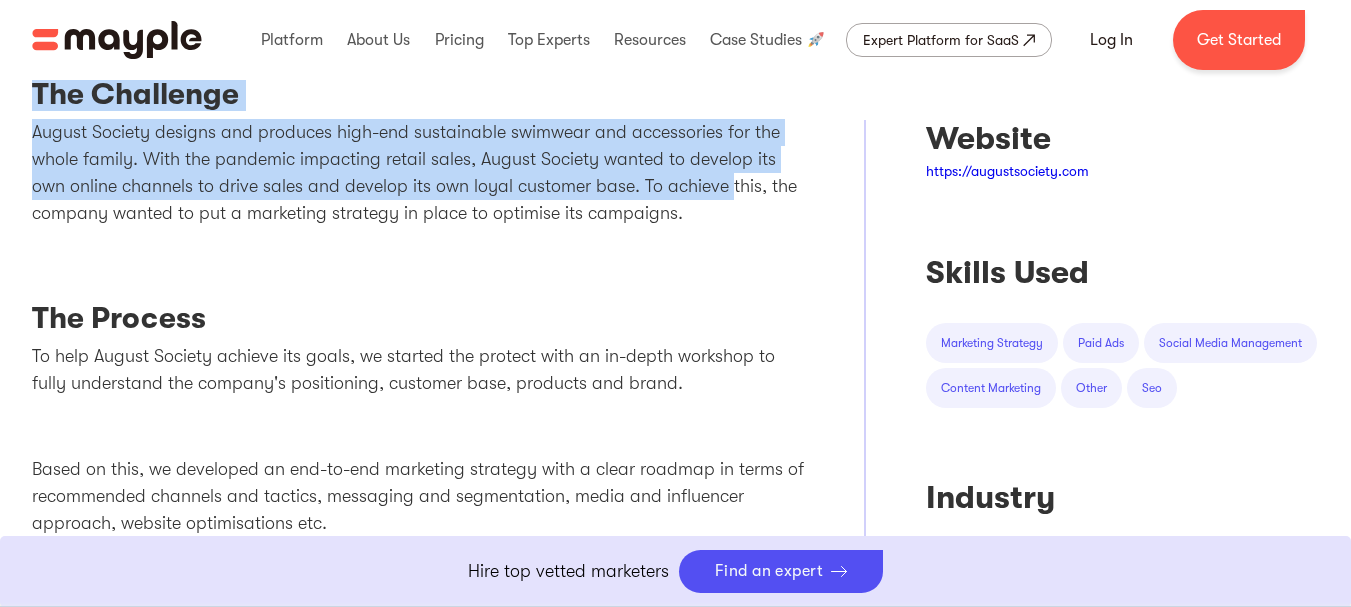 drag, startPoint x: 14, startPoint y: 86, endPoint x: 725, endPoint y: 200, distance: 720.08124 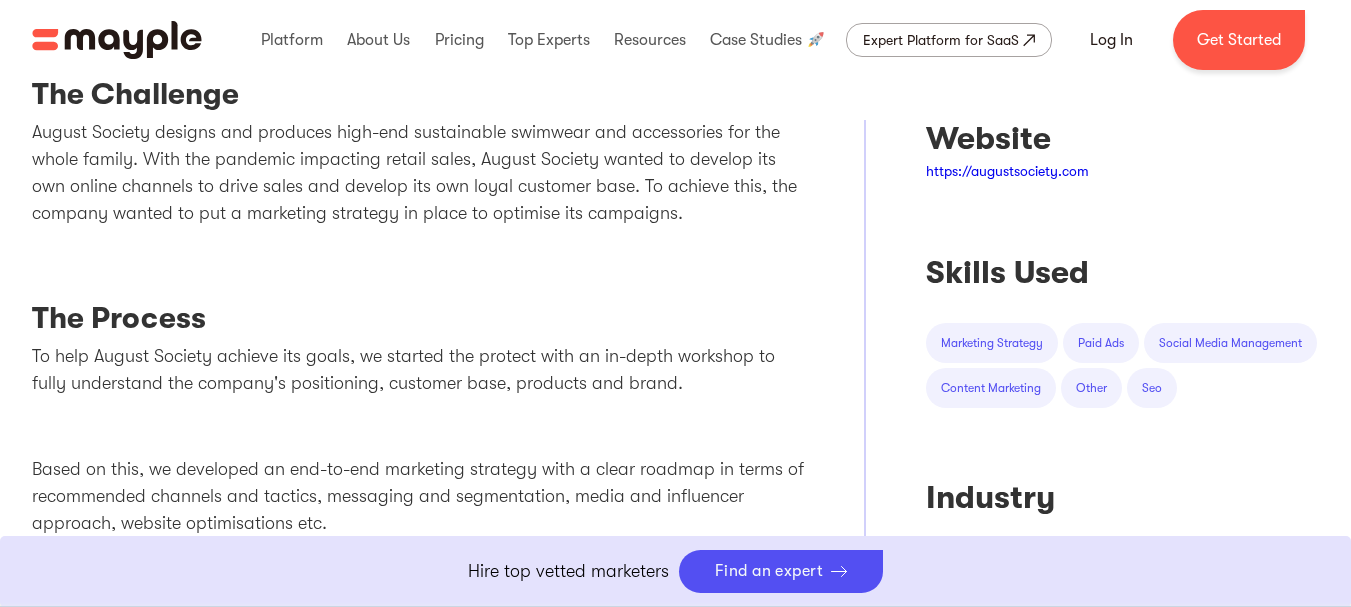 click on "August Society designs and produces high-end sustainable swimwear and accessories for the whole family. With the pandemic impacting retail sales, August Society wanted to develop its own online channels to drive sales and develop its own loyal customer base. To achieve this, the company wanted to put a marketing strategy in place to optimise its campaigns." at bounding box center (418, 173) 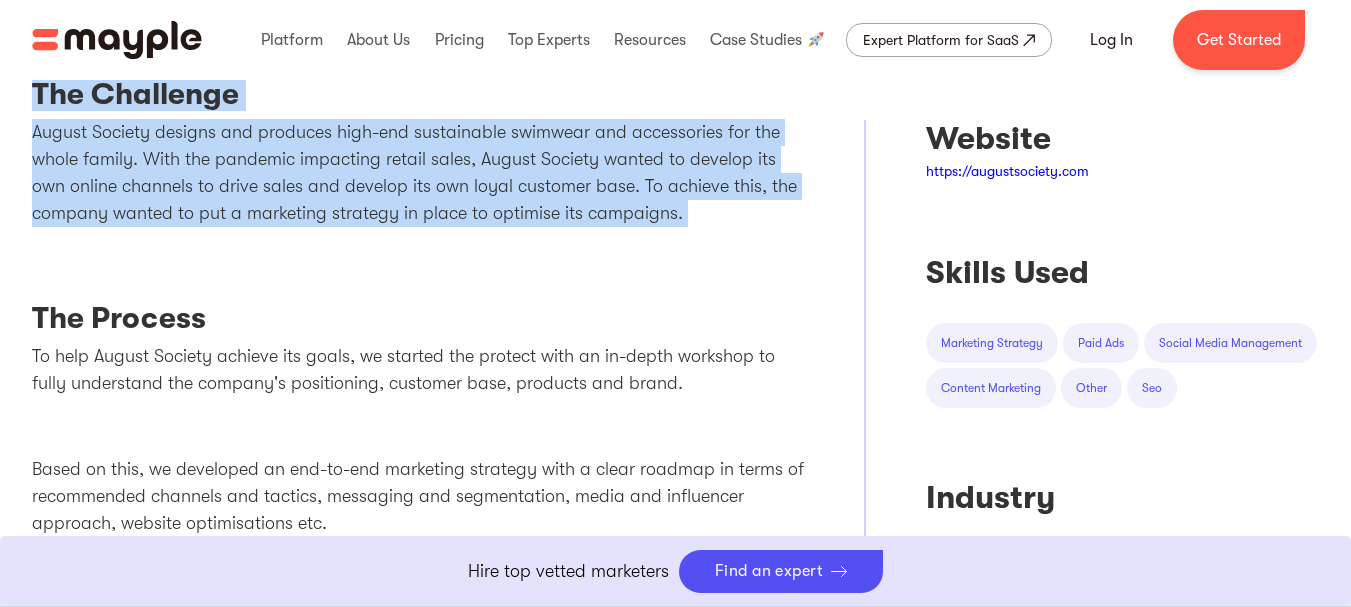 drag, startPoint x: 734, startPoint y: 214, endPoint x: 0, endPoint y: 75, distance: 747.04553 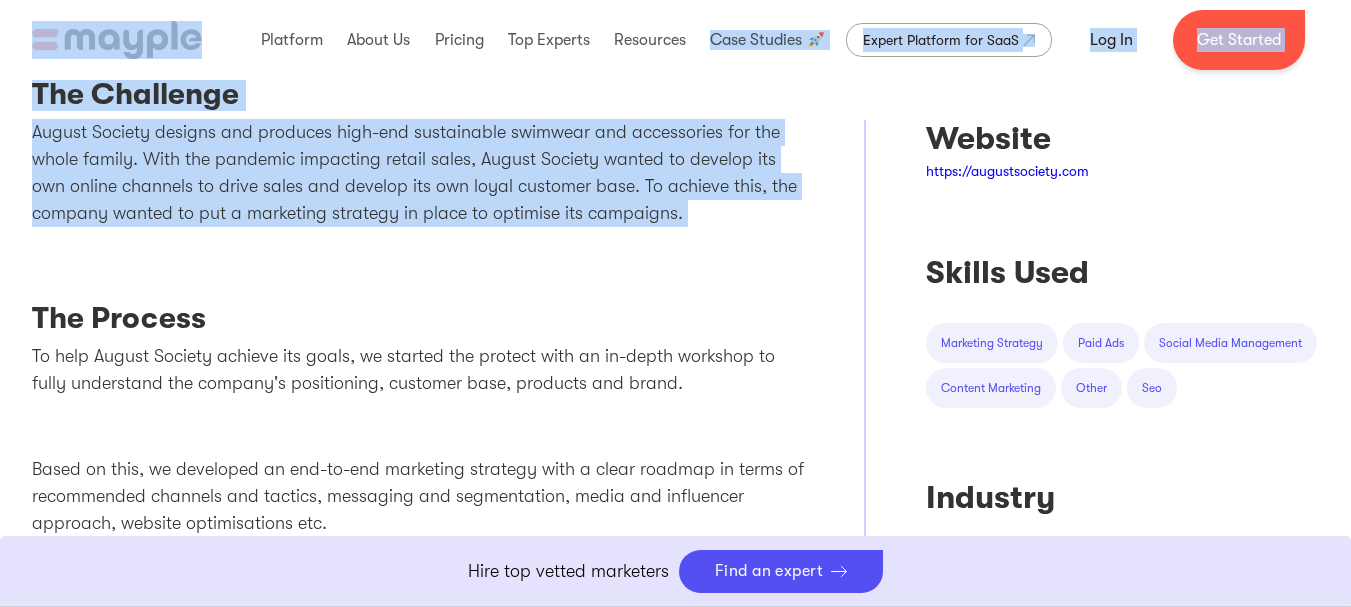 click on "The Challenge August Society designs and produces high-end sustainable swimwear and accessories for the whole family. With the pandemic impacting retail sales, August Society wanted to develop its own online channels to drive sales and develop its own loyal customer base. To achieve this, the company wanted to put a marketing strategy in place to optimise its campaigns. The Process To help August Society achieve its goals, we started the protect with an in-depth workshop to fully understand the company's positioning, customer base, products and brand. Based on this, we developed an end-to-end marketing strategy with a clear roadmap in terms of recommended channels and tactics, messaging and segmentation, media and influencer approach, website optimisations etc. This included for example: New product and collection launches Ambassador search campaigns Multi-brand giveaways and contests Multiple sales campaigns and tactics Seasonally themed campaigns The Solution Highlights Year on Year: Annual Sales: 2.9 X seo" at bounding box center (676, 1524) 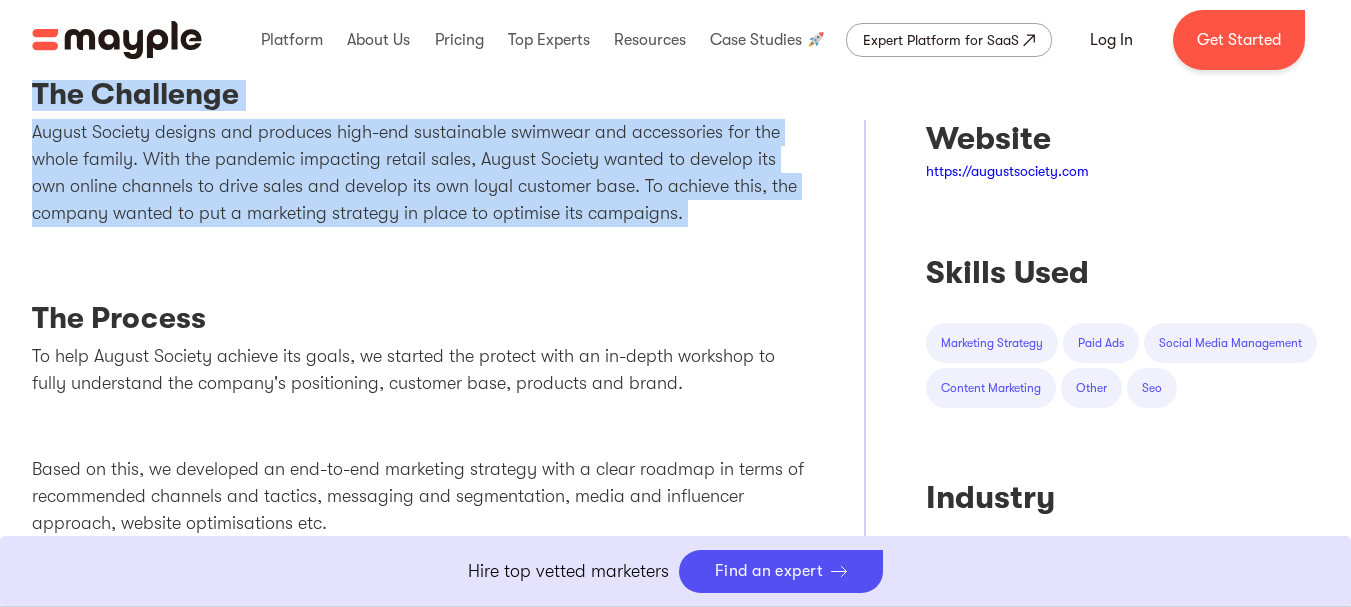 click on "August Society designs and produces high-end sustainable swimwear and accessories for the whole family. With the pandemic impacting retail sales, August Society wanted to develop its own online channels to drive sales and develop its own loyal customer base. To achieve this, the company wanted to put a marketing strategy in place to optimise its campaigns." at bounding box center [418, 173] 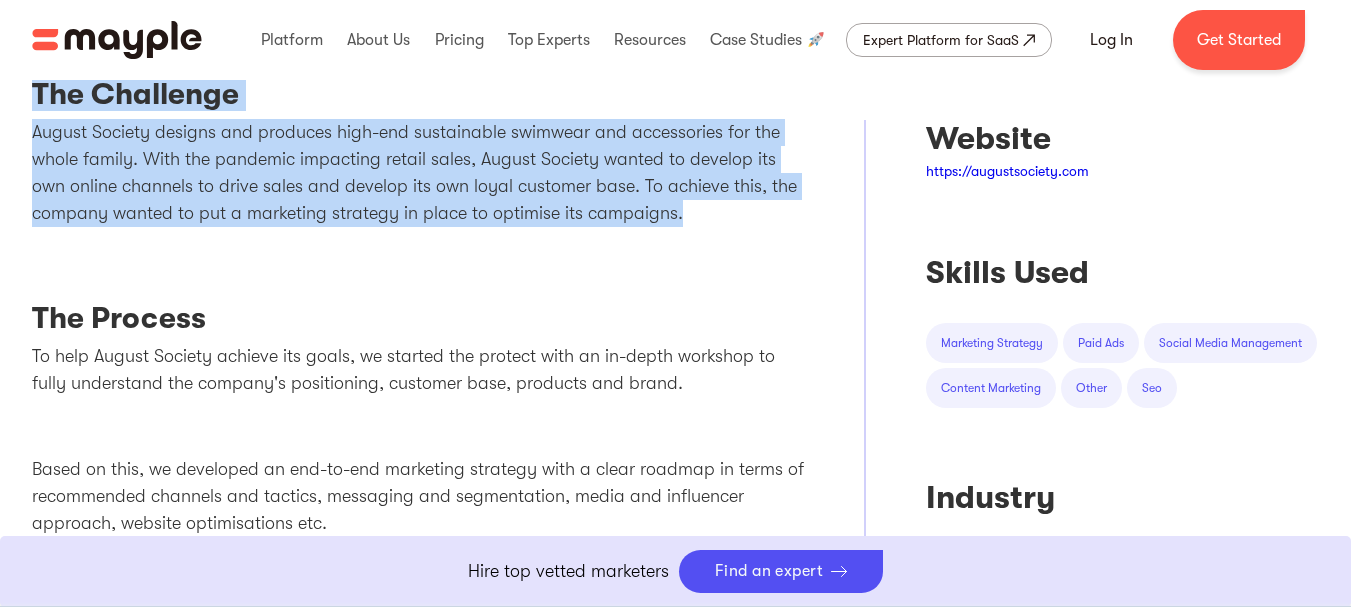 drag, startPoint x: 234, startPoint y: 125, endPoint x: 688, endPoint y: 209, distance: 461.70554 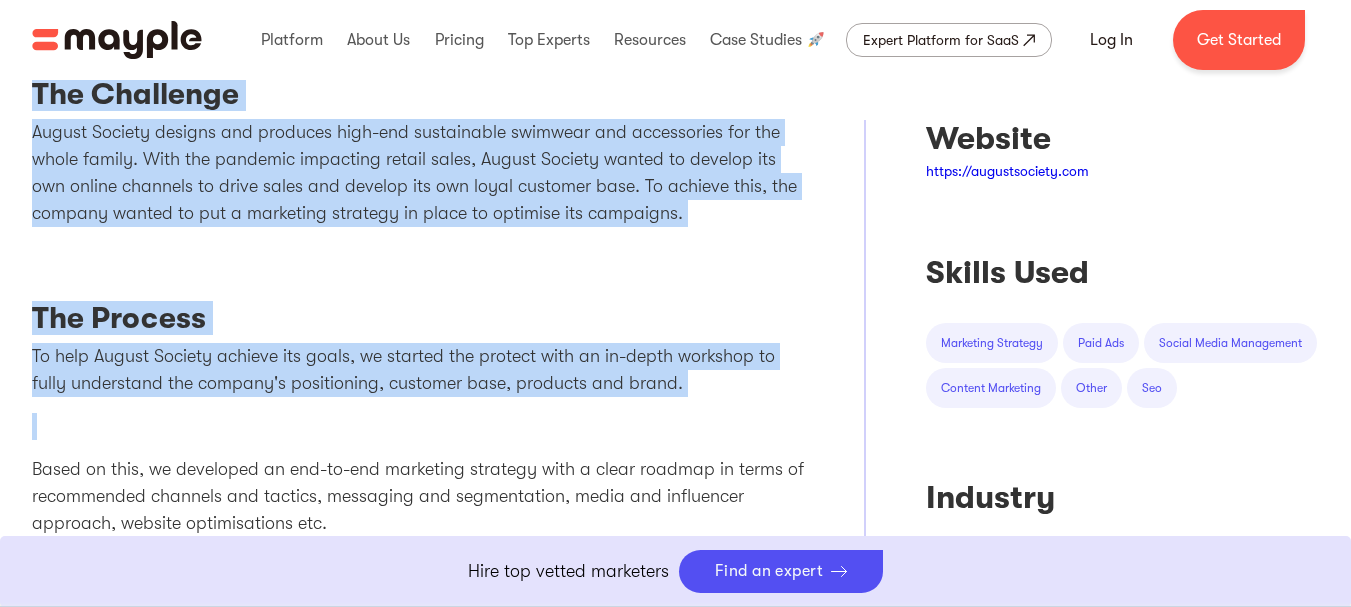 drag, startPoint x: 681, startPoint y: 389, endPoint x: 16, endPoint y: 87, distance: 730.36224 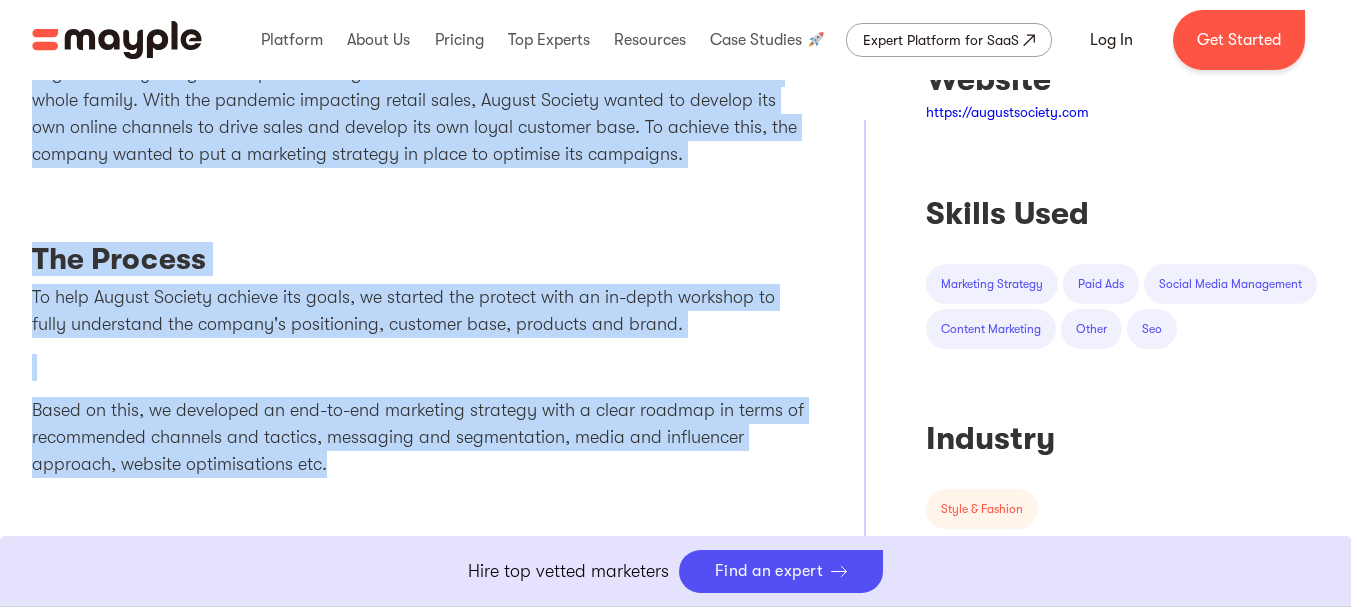 scroll, scrollTop: 760, scrollLeft: 0, axis: vertical 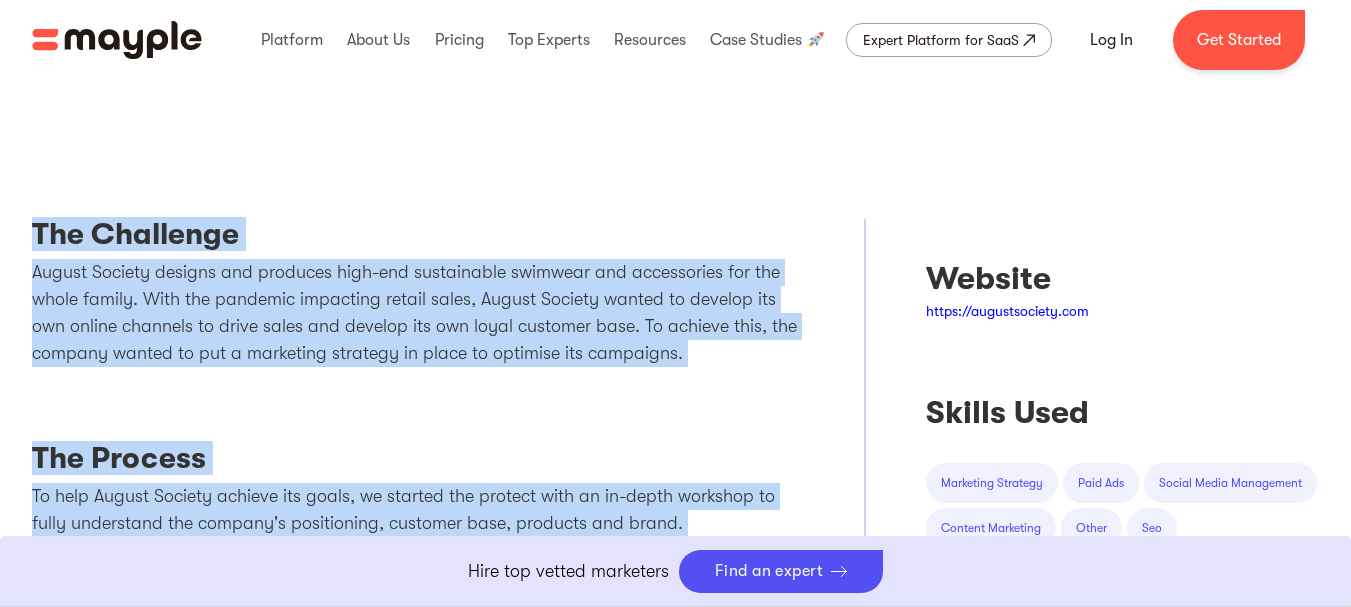 drag, startPoint x: 332, startPoint y: 424, endPoint x: 36, endPoint y: 250, distance: 343.35403 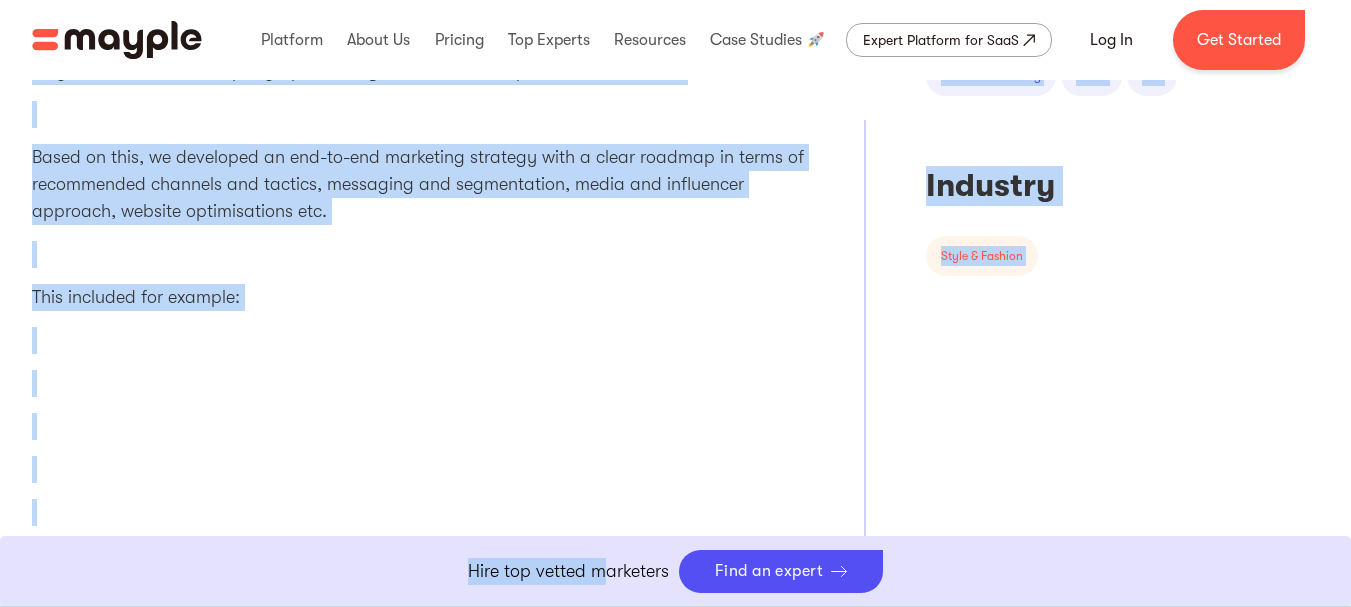 drag, startPoint x: 38, startPoint y: 227, endPoint x: 608, endPoint y: 605, distance: 683.9474 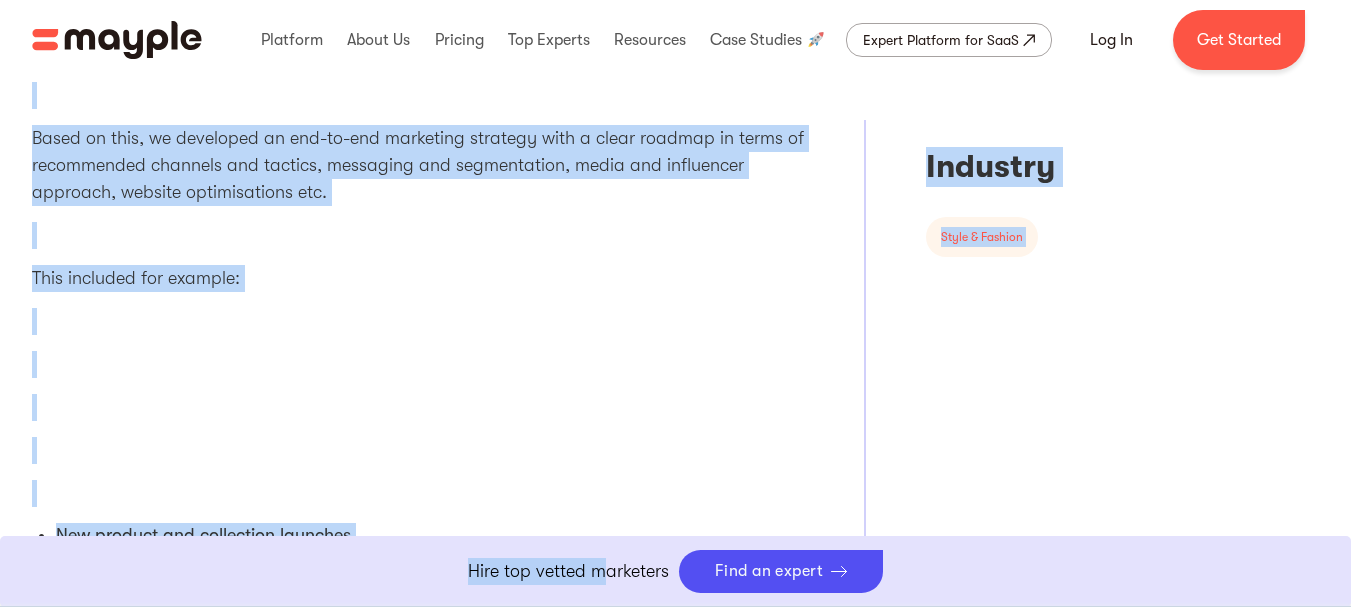 click on "Based on this, we developed an end-to-end marketing strategy with a clear roadmap in terms of recommended channels and tactics, messaging and segmentation, media and influencer approach, website optimisations etc." at bounding box center [418, 165] 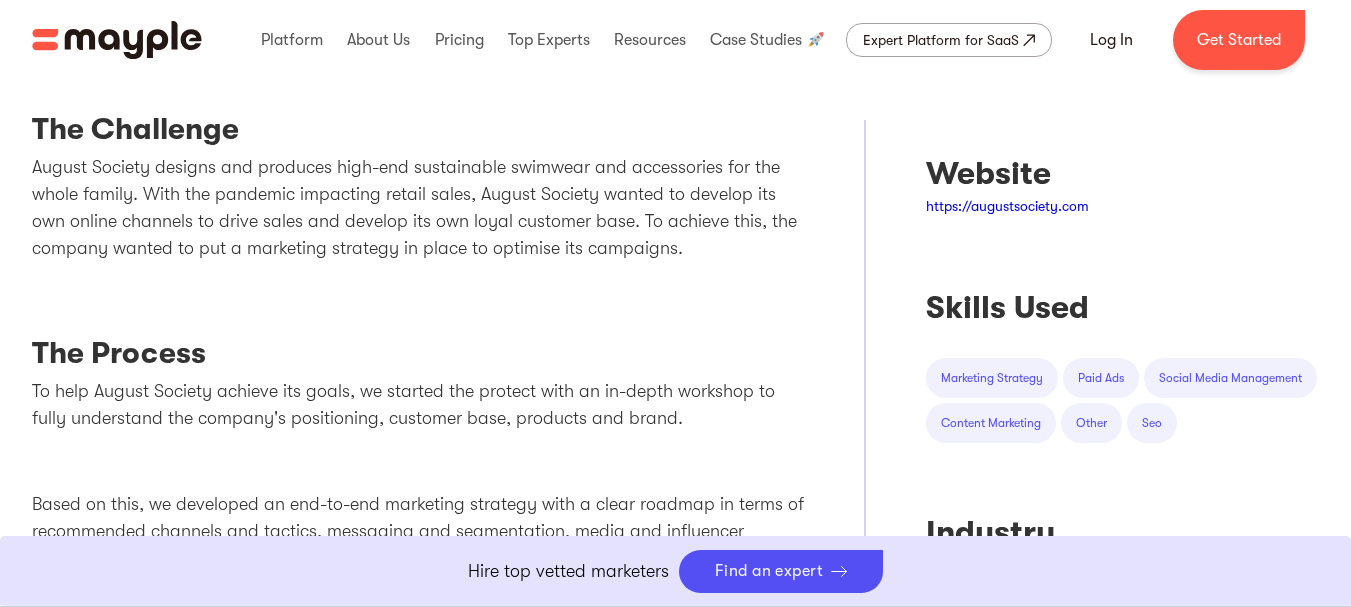 scroll, scrollTop: 831, scrollLeft: 0, axis: vertical 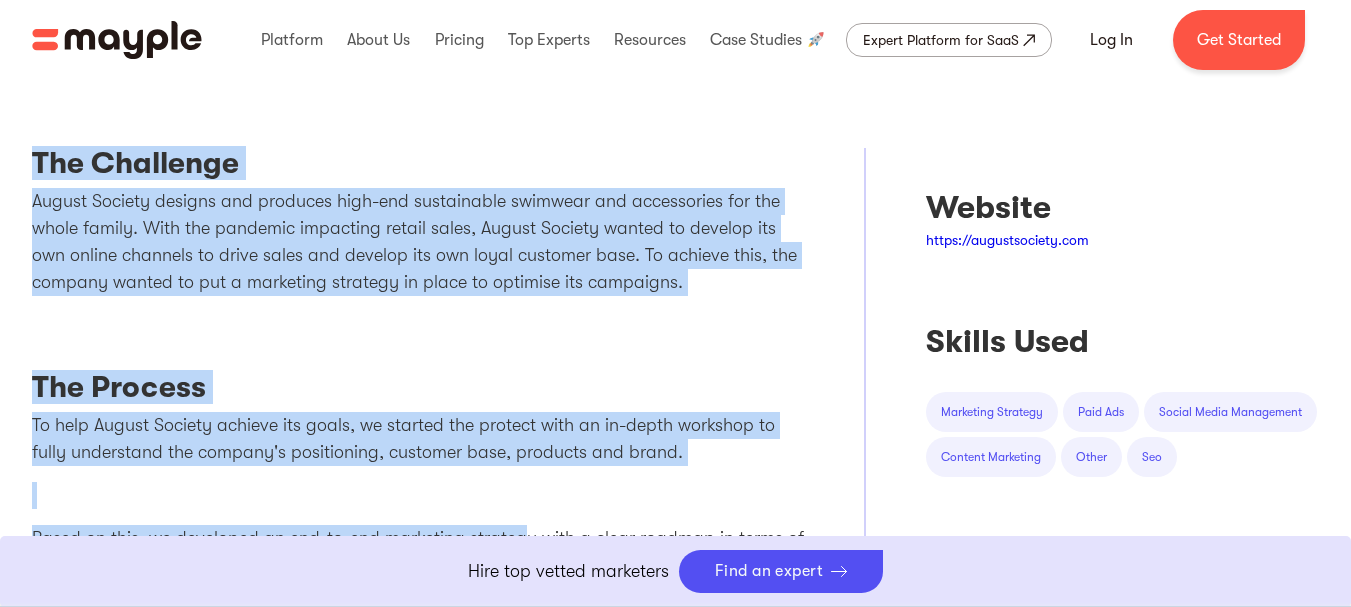 drag, startPoint x: 187, startPoint y: 210, endPoint x: 520, endPoint y: 511, distance: 448.87637 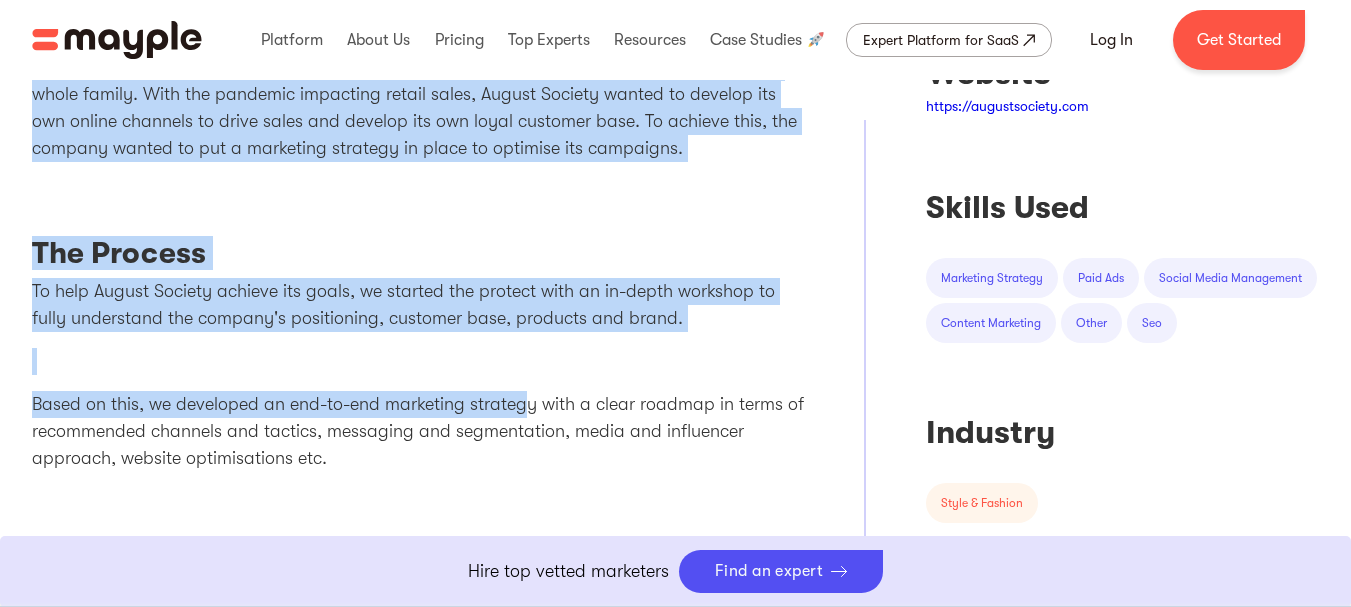 scroll, scrollTop: 931, scrollLeft: 0, axis: vertical 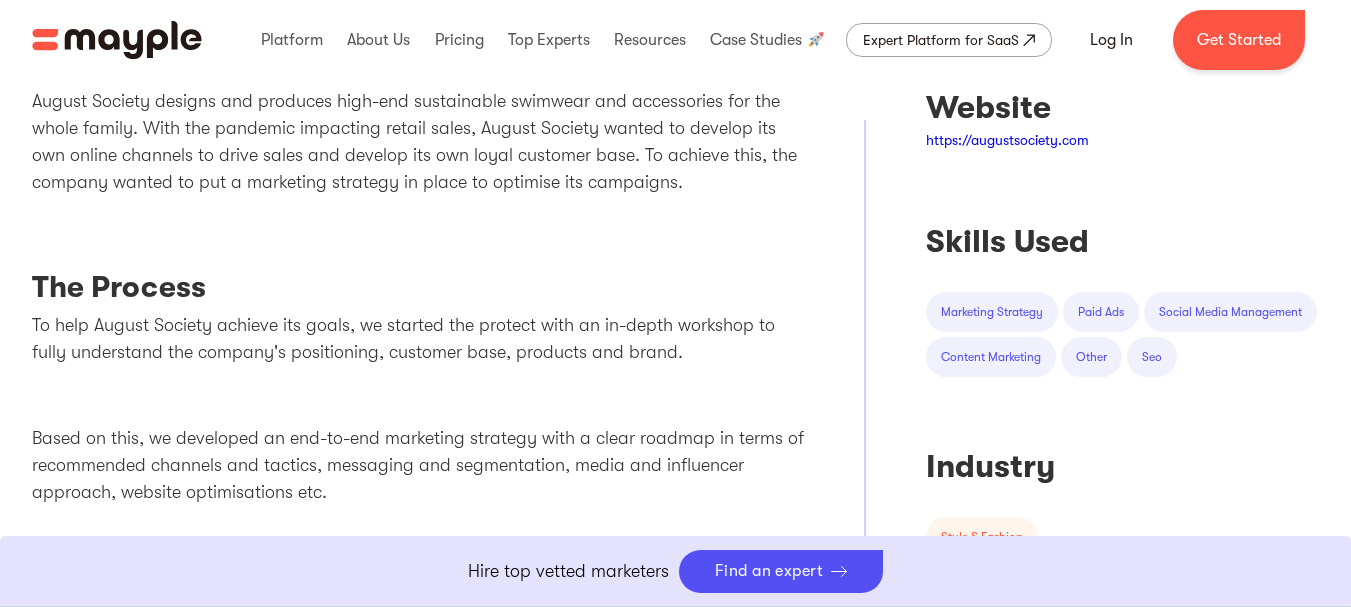click on "Based on this, we developed an end-to-end marketing strategy with a clear roadmap in terms of recommended channels and tactics, messaging and segmentation, media and influencer approach, website optimisations etc." at bounding box center (418, 465) 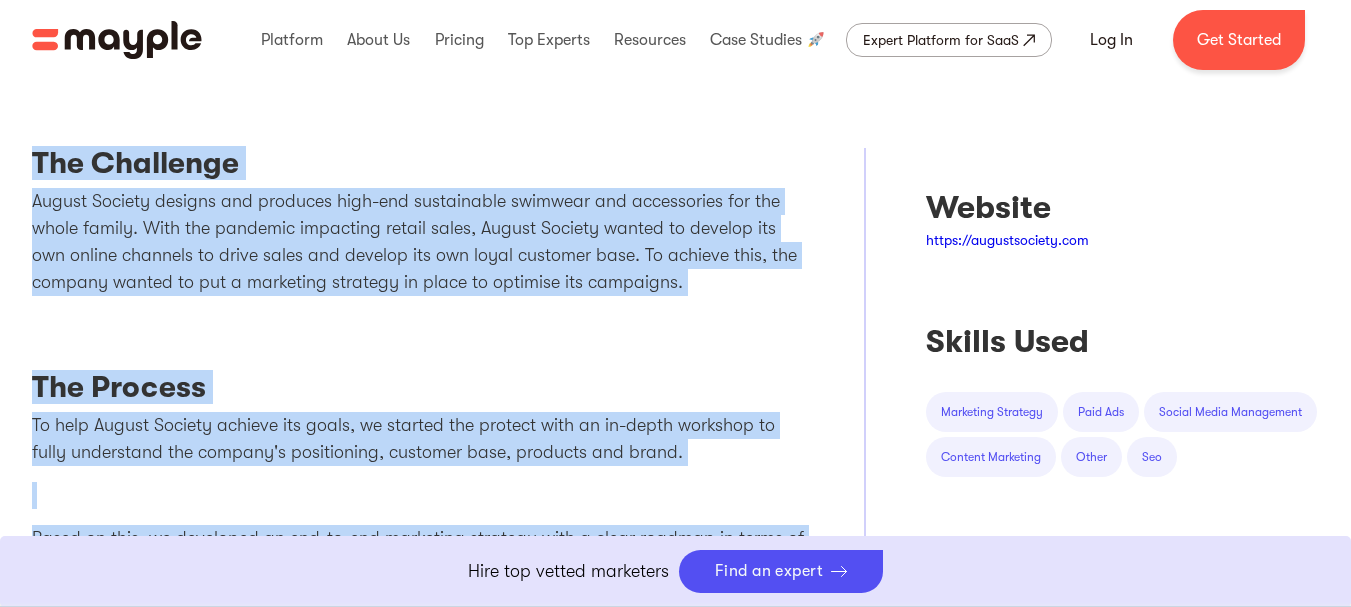 drag, startPoint x: 377, startPoint y: 487, endPoint x: 35, endPoint y: 144, distance: 484.36865 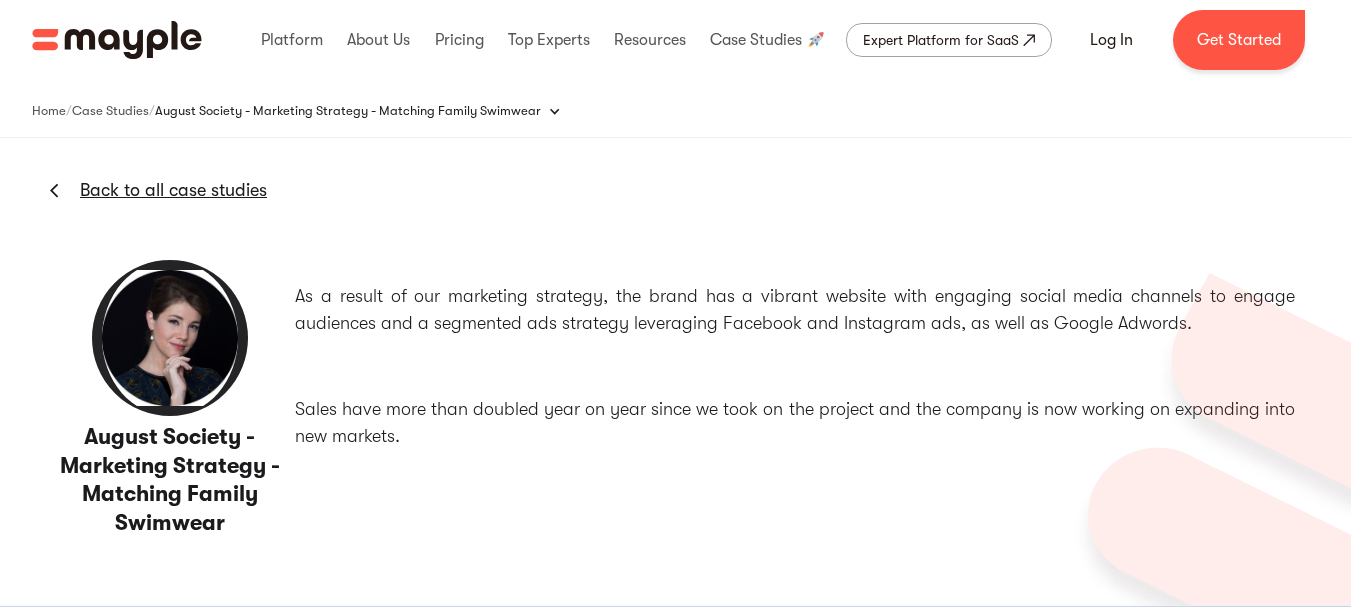 scroll, scrollTop: 0, scrollLeft: 0, axis: both 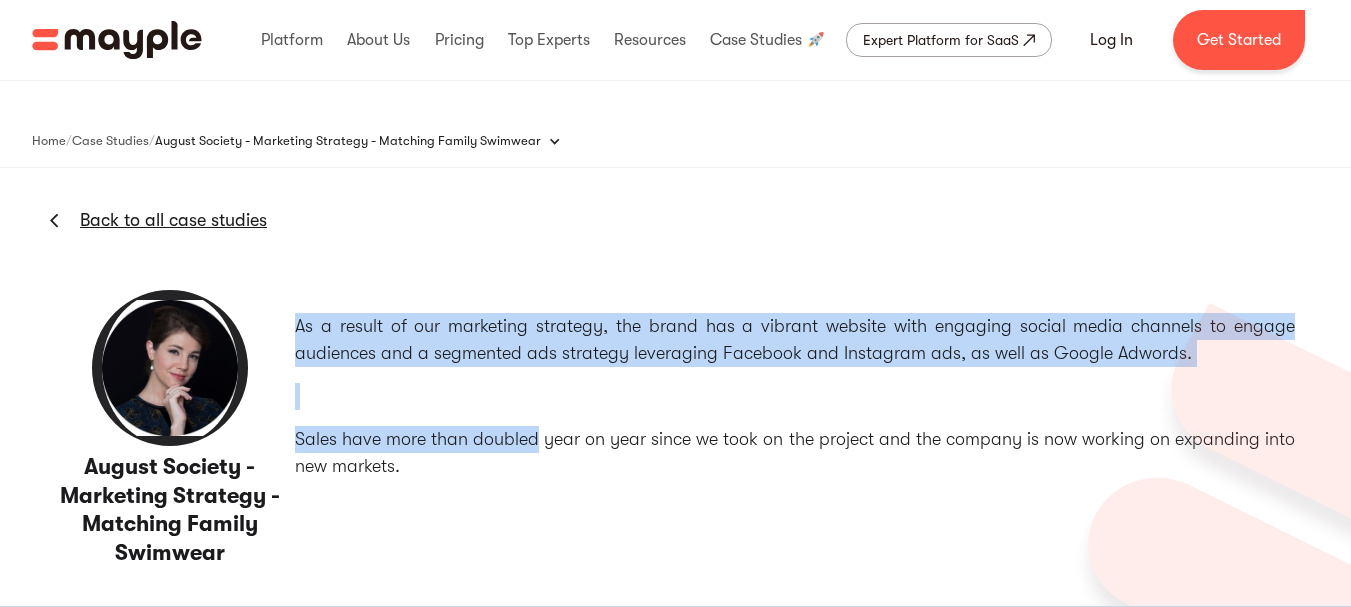 drag, startPoint x: 446, startPoint y: 382, endPoint x: 535, endPoint y: 434, distance: 103.077644 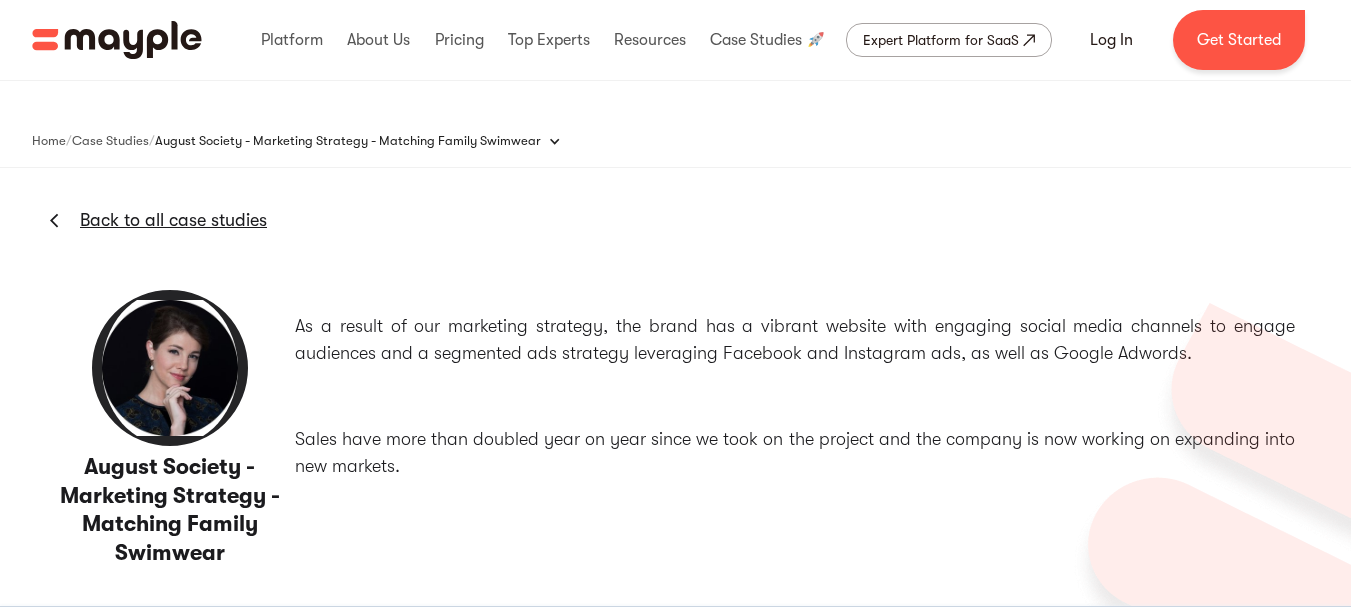click on "Sales have more than doubled year on year since we took on the project and the company is now working on expanding into new markets." at bounding box center (795, 453) 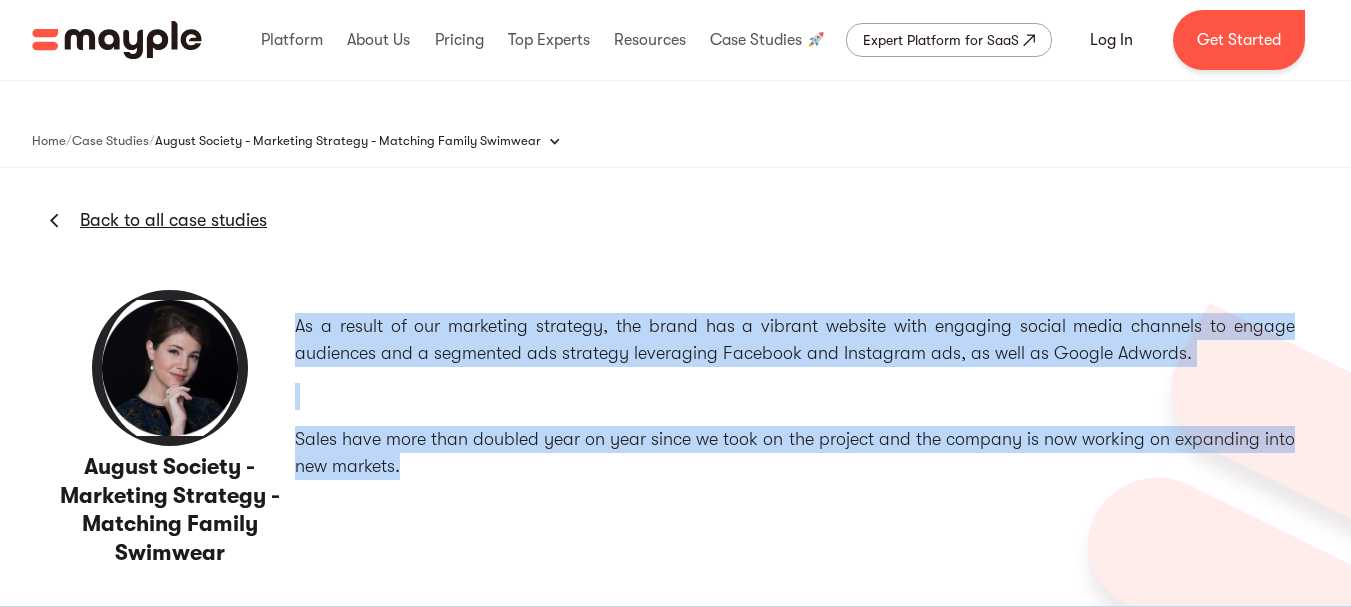 drag, startPoint x: 562, startPoint y: 456, endPoint x: 292, endPoint y: 322, distance: 301.42328 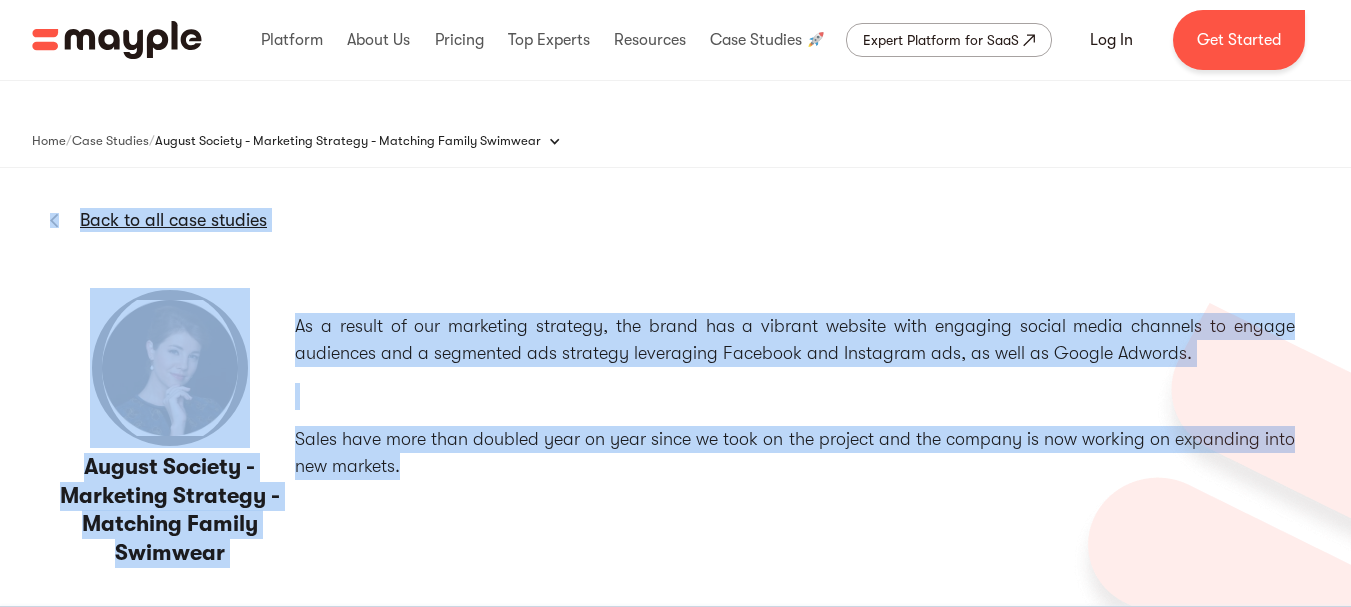 drag, startPoint x: 354, startPoint y: 383, endPoint x: 275, endPoint y: 321, distance: 100.4241 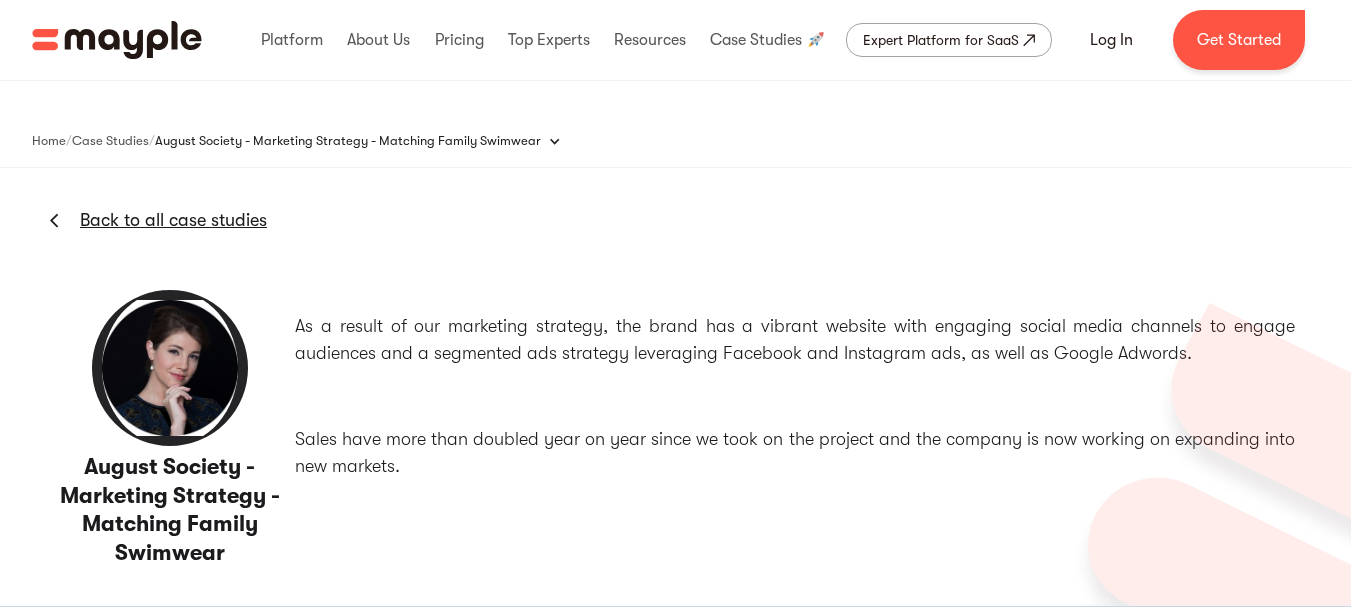 drag, startPoint x: 272, startPoint y: 326, endPoint x: 285, endPoint y: 326, distance: 13 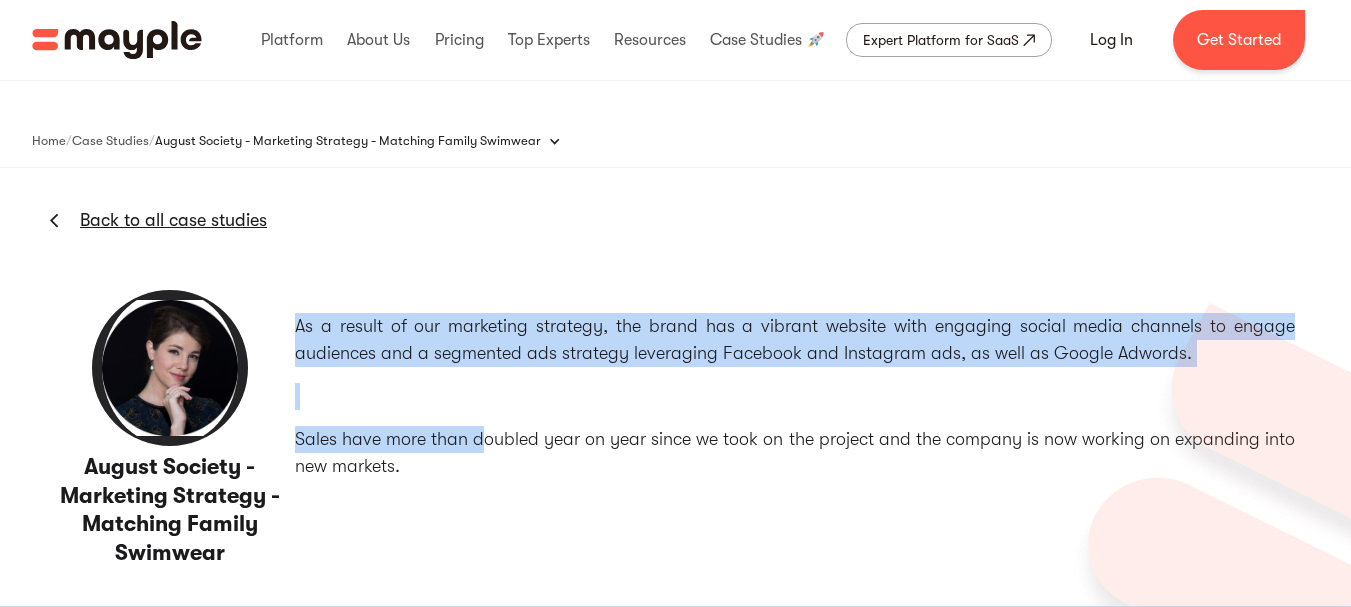 drag, startPoint x: 394, startPoint y: 356, endPoint x: 488, endPoint y: 449, distance: 132.23087 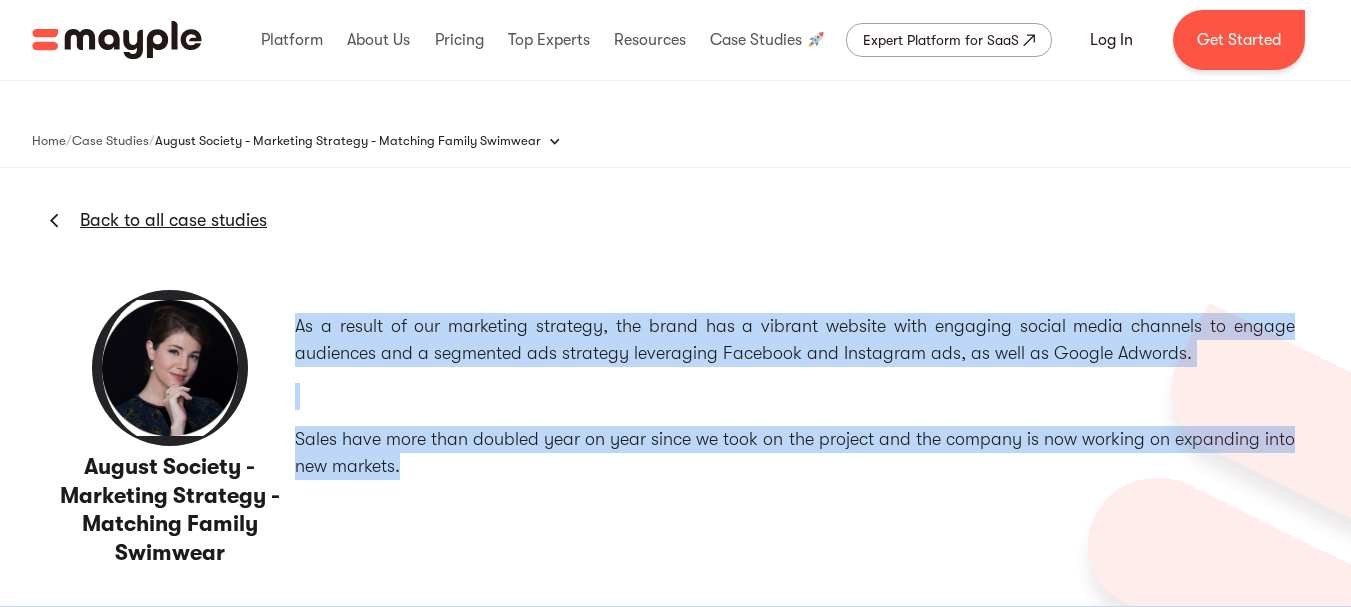 drag, startPoint x: 406, startPoint y: 450, endPoint x: 297, endPoint y: 327, distance: 164.3472 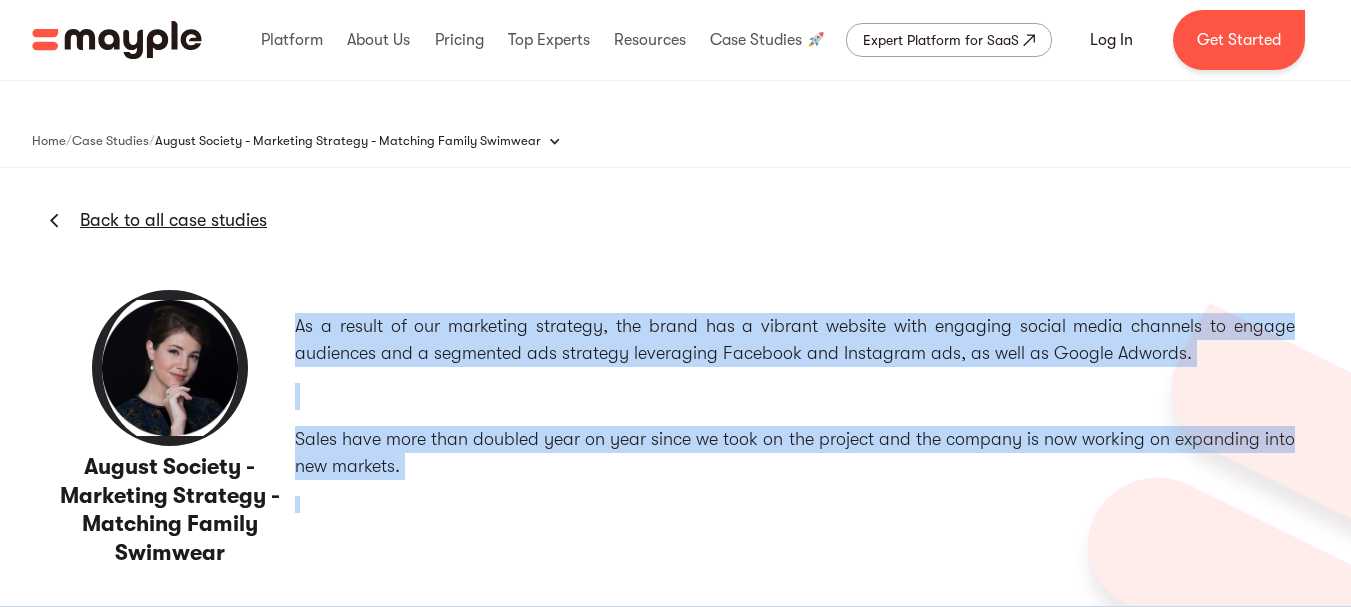 drag, startPoint x: 296, startPoint y: 325, endPoint x: 490, endPoint y: 464, distance: 238.65666 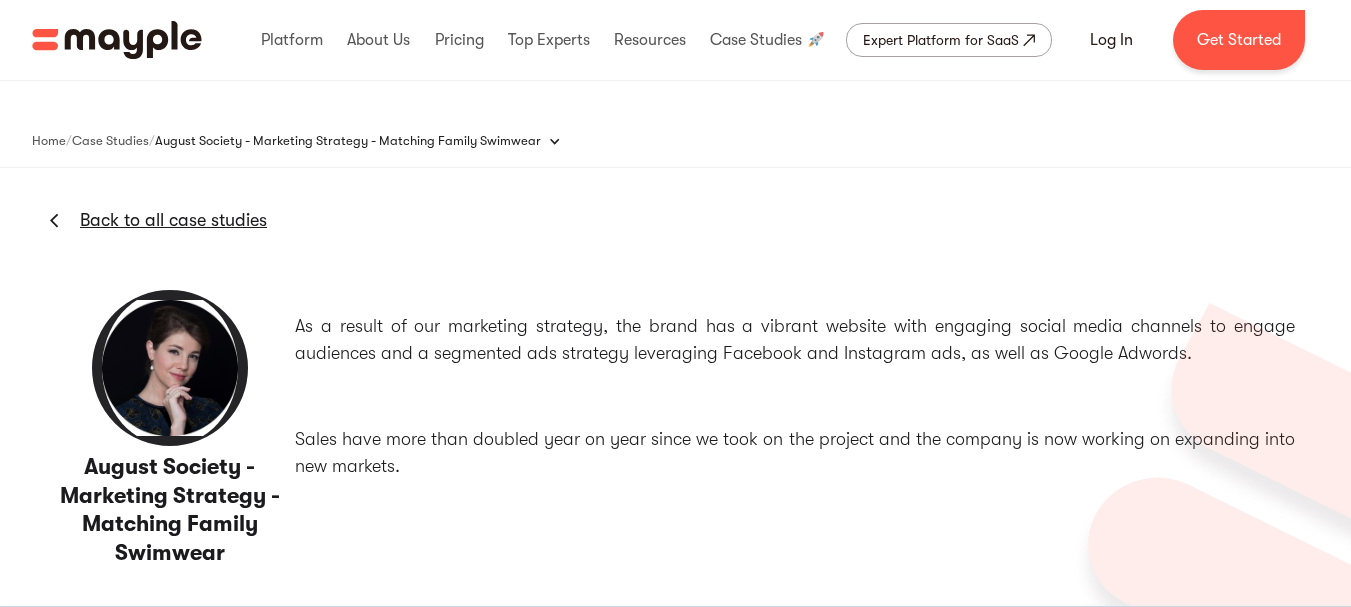 click on "Sales have more than doubled year on year since we took on the project and the company is now working on expanding into new markets." at bounding box center [795, 453] 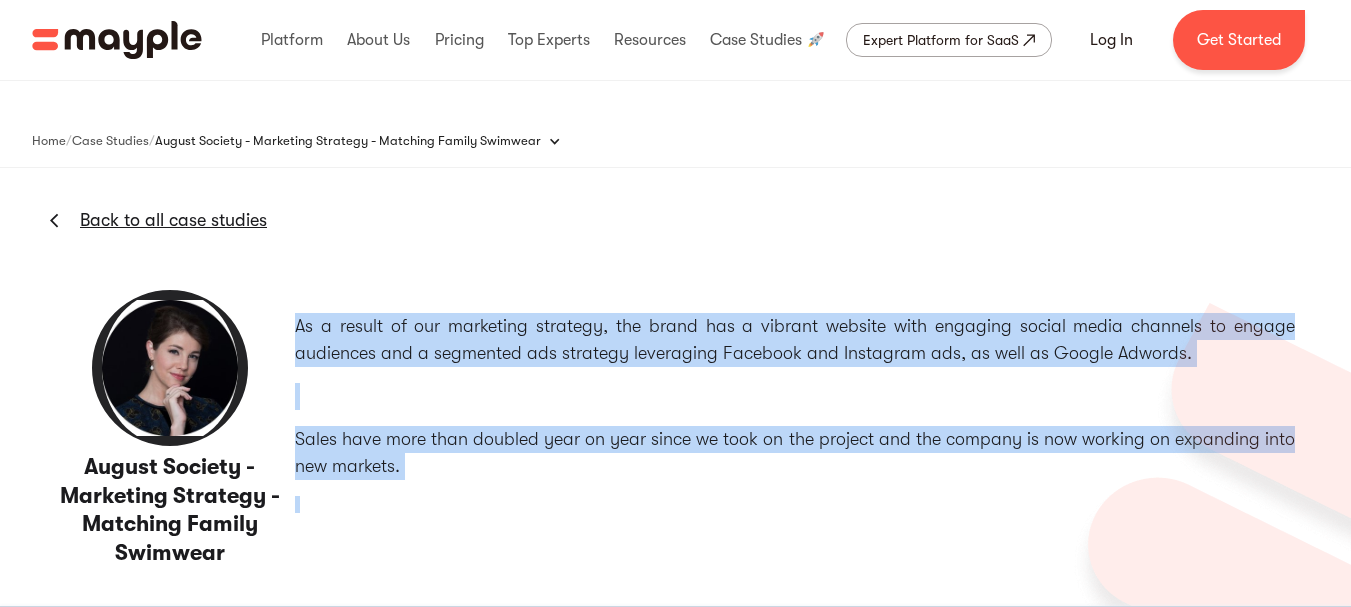 drag, startPoint x: 486, startPoint y: 463, endPoint x: 295, endPoint y: 303, distance: 249.16058 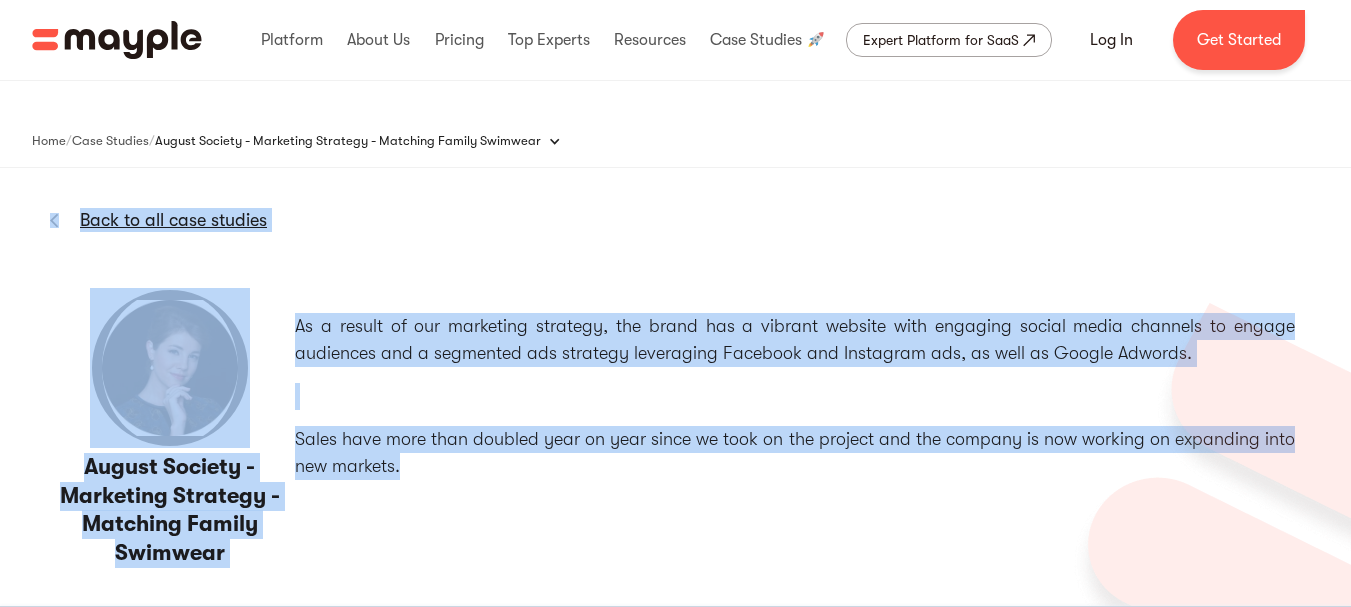 drag, startPoint x: 282, startPoint y: 312, endPoint x: 474, endPoint y: 469, distance: 248.01814 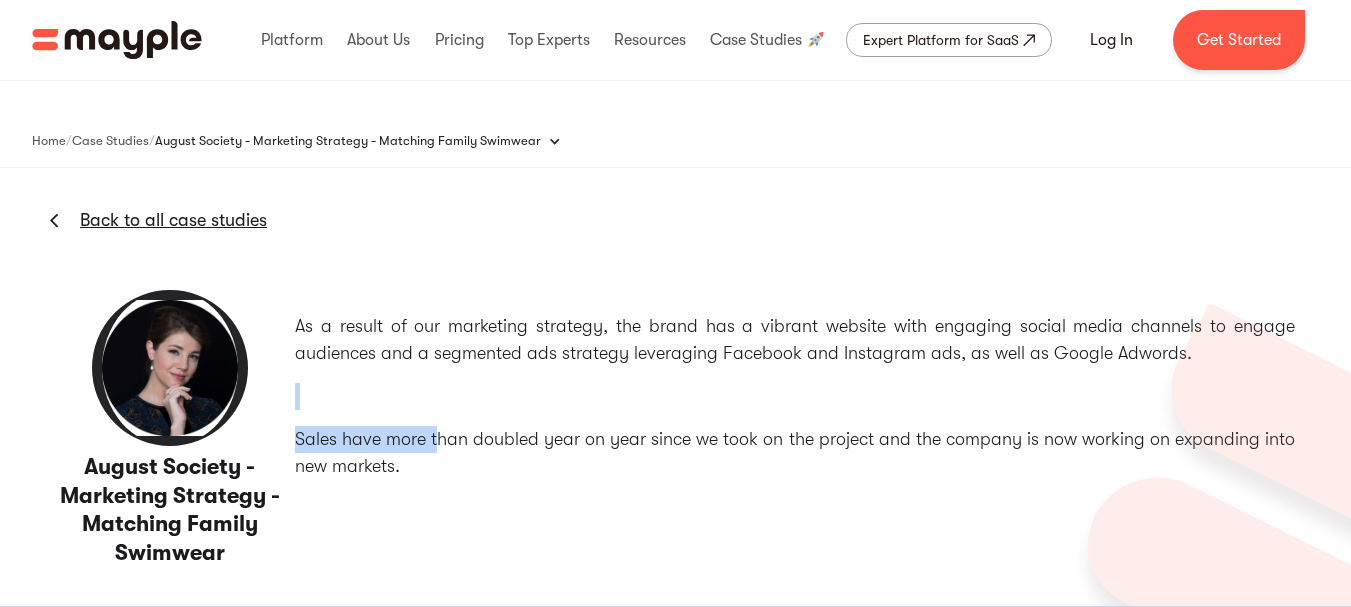 drag, startPoint x: 442, startPoint y: 449, endPoint x: 326, endPoint y: 371, distance: 139.78555 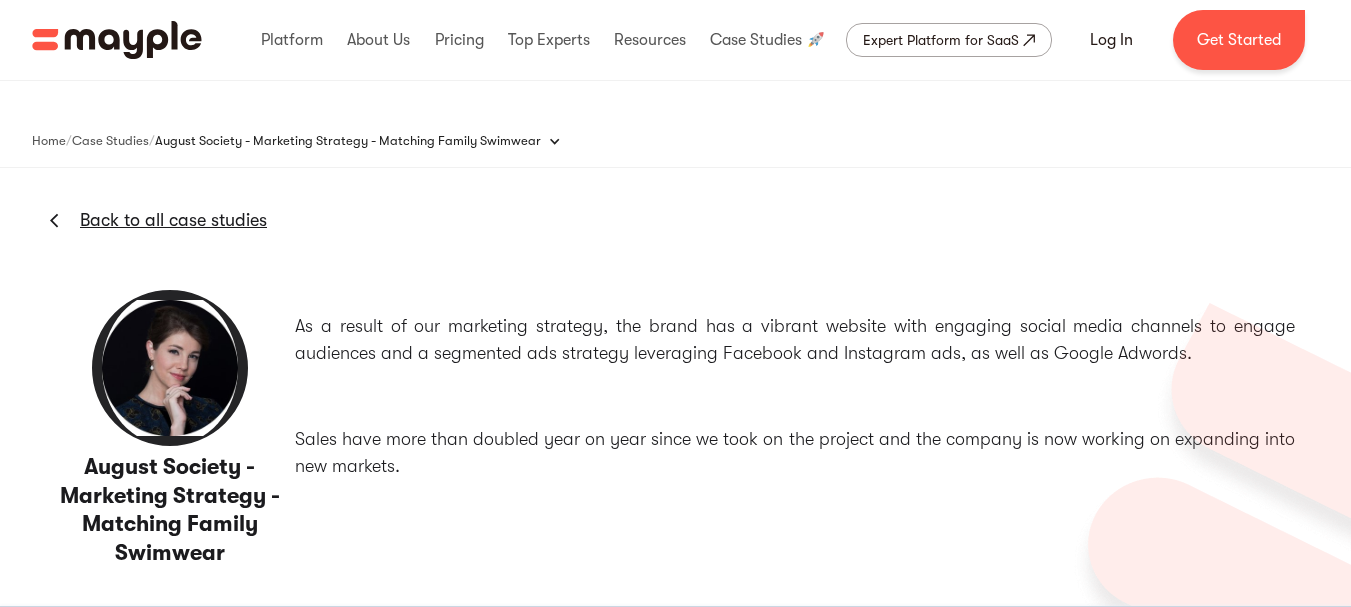 drag, startPoint x: 315, startPoint y: 356, endPoint x: 298, endPoint y: 334, distance: 27.802877 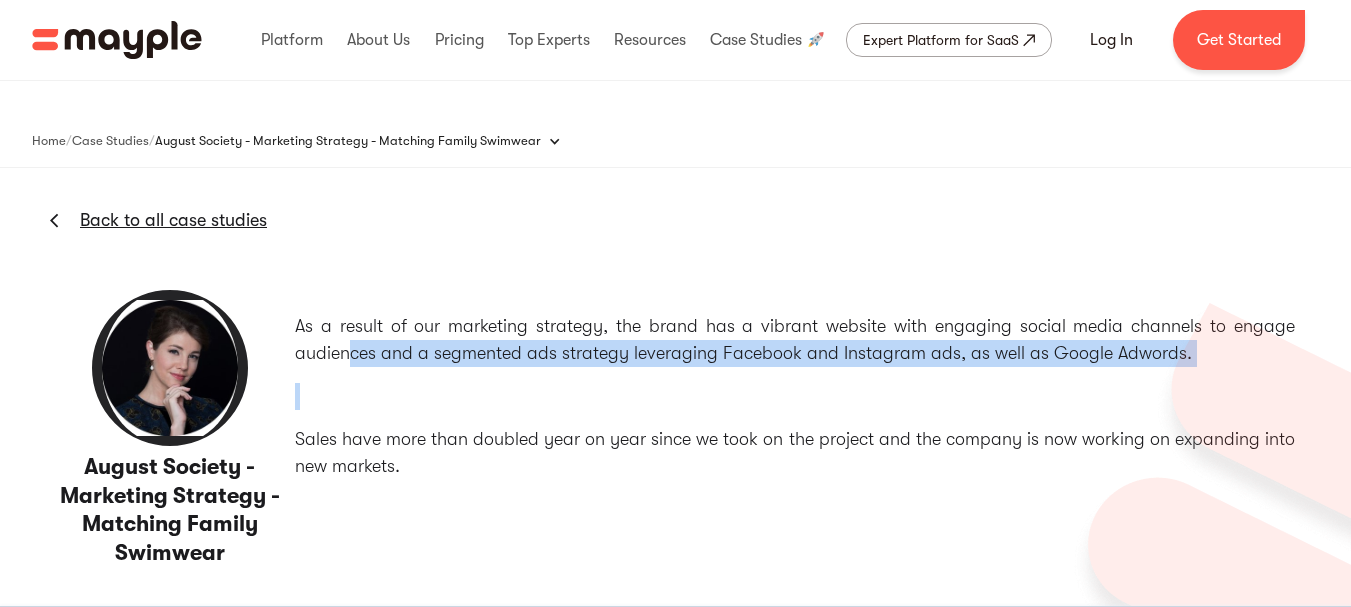 drag, startPoint x: 356, startPoint y: 361, endPoint x: 396, endPoint y: 391, distance: 50 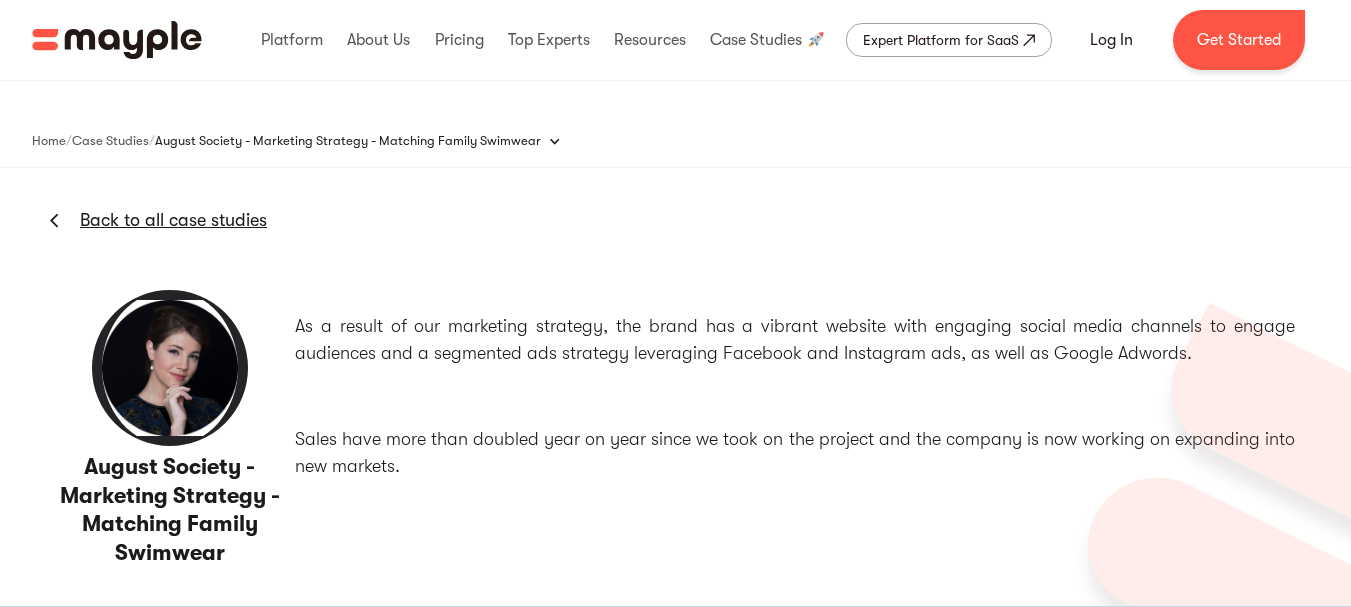 click on "Sales have more than doubled year on year since we took on the project and the company is now working on expanding into new markets." at bounding box center (795, 453) 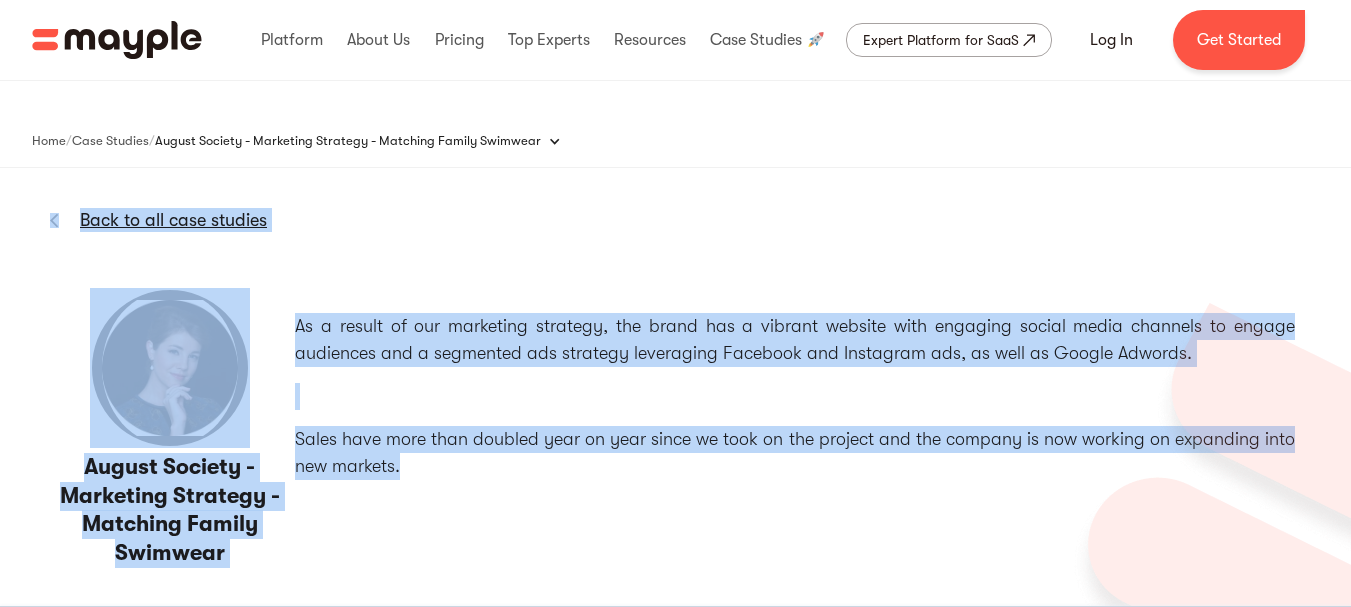 drag, startPoint x: 320, startPoint y: 397, endPoint x: 288, endPoint y: 330, distance: 74.24958 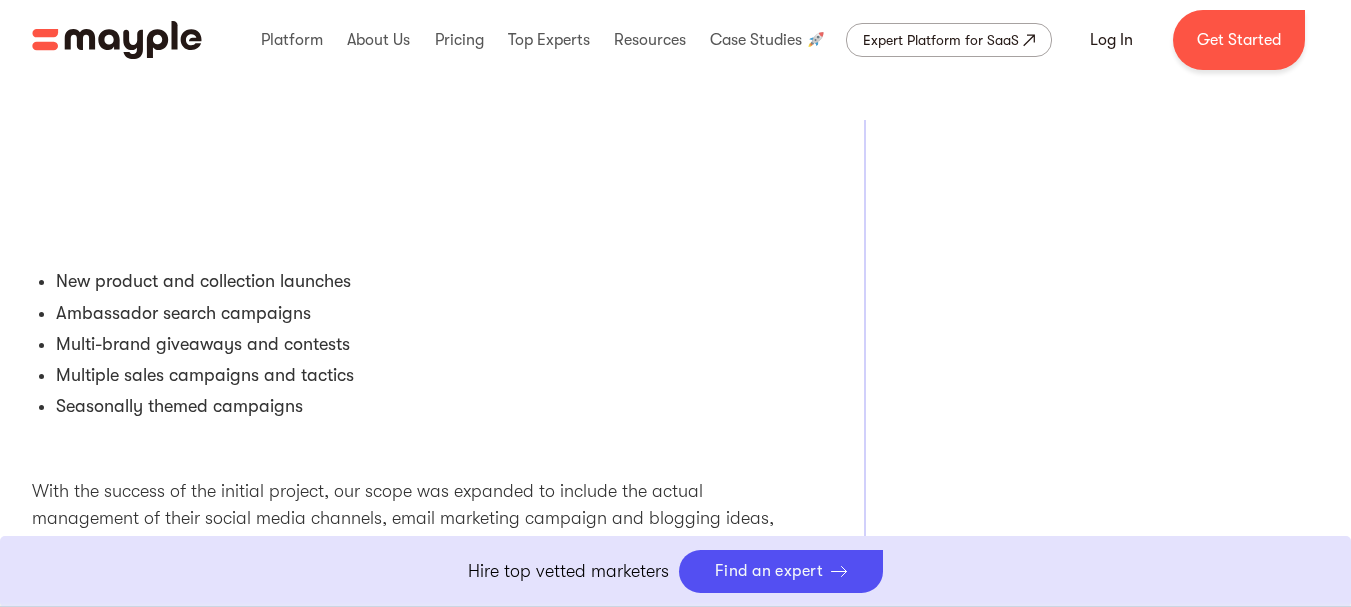 scroll, scrollTop: 1900, scrollLeft: 0, axis: vertical 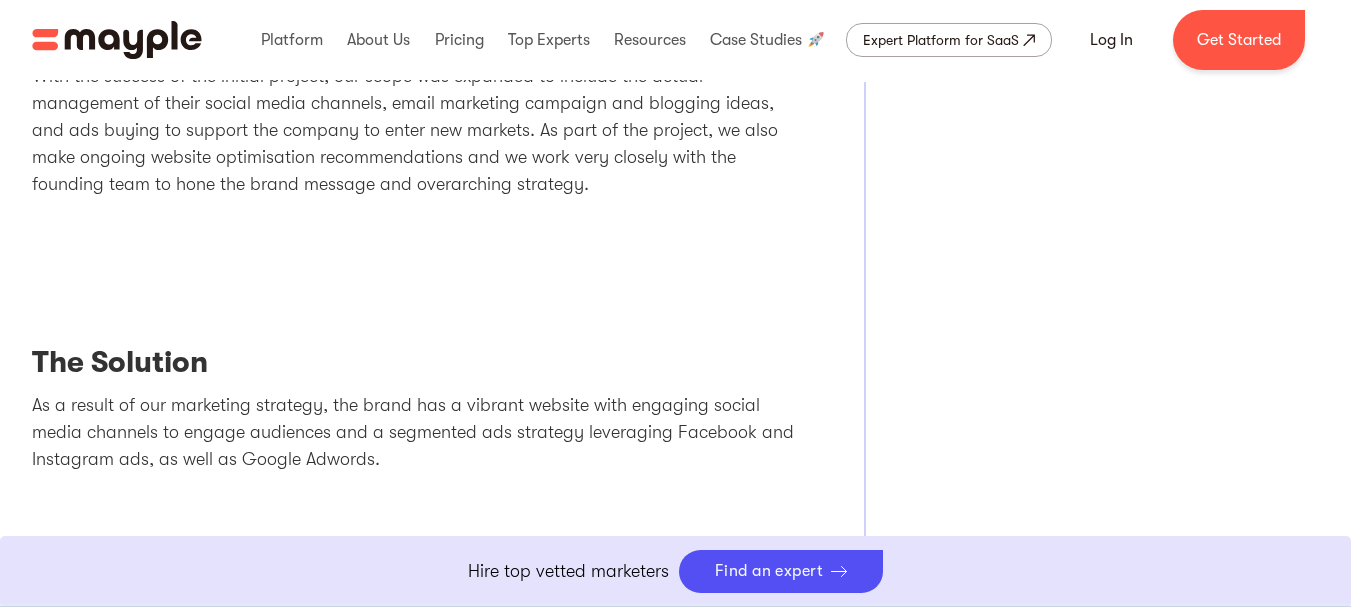 click on "The Challenge August Society designs and produces high-end sustainable swimwear and accessories for the whole family. With the pandemic impacting retail sales, August Society wanted to develop its own online channels to drive sales and develop its own loyal customer base. To achieve this, the company wanted to put a marketing strategy in place to optimise its campaigns. The Process To help August Society achieve its goals, we started the protect with an in-depth workshop to fully understand the company's positioning, customer base, products and brand. Based on this, we developed an end-to-end marketing strategy with a clear roadmap in terms of recommended channels and tactics, messaging and segmentation, media and influencer approach, website optimisations etc. This included for example: New product and collection launches Ambassador search campaigns Multi-brand giveaways and contests Multiple sales campaigns and tactics Seasonally themed campaigns The Solution Highlights Year on Year: Annual Sales: 2.9 X seo" at bounding box center (676, -50) 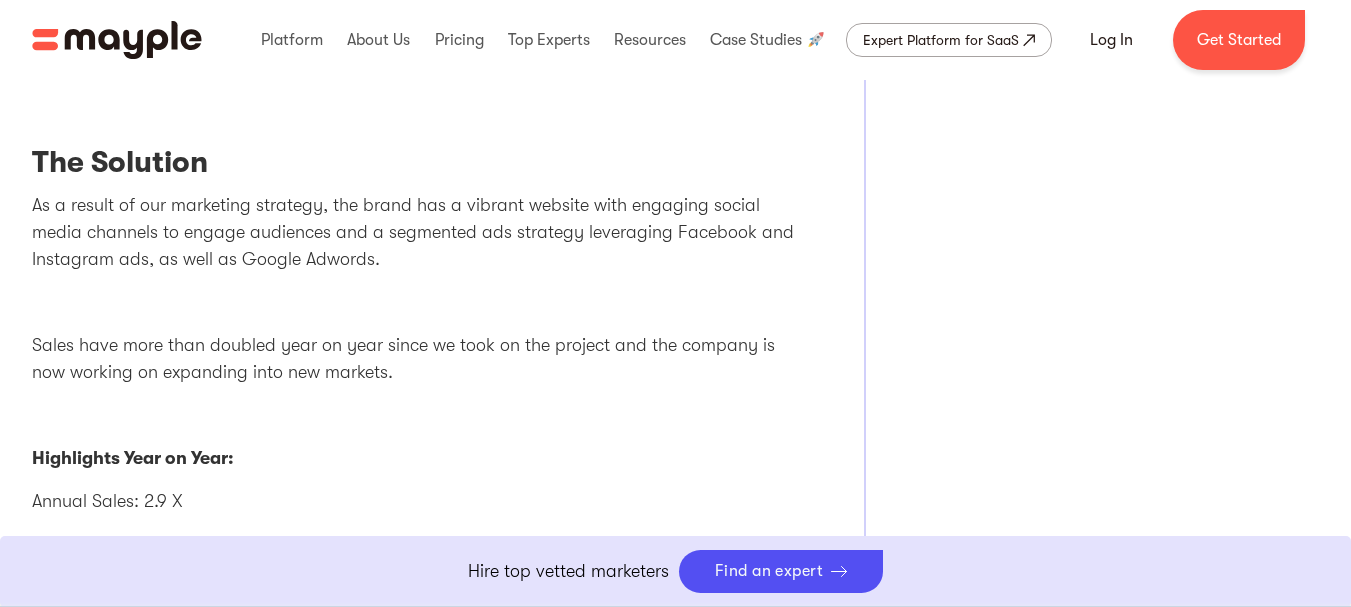 scroll, scrollTop: 1500, scrollLeft: 0, axis: vertical 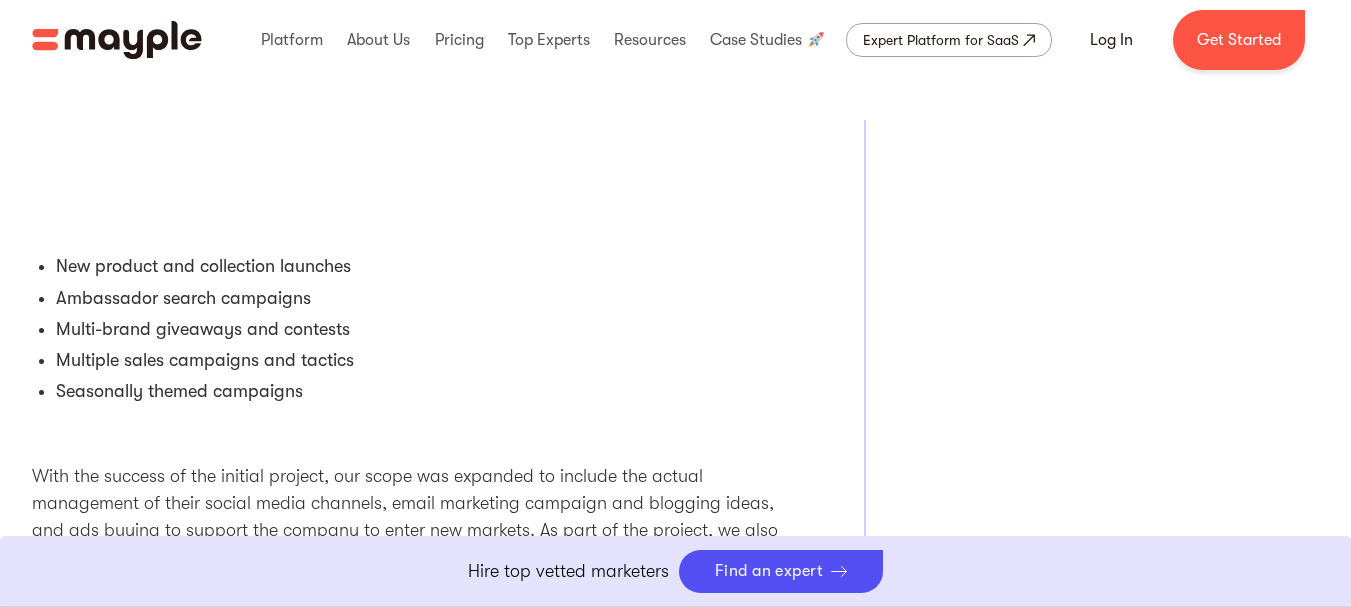 click on "The Challenge August Society designs and produces high-end sustainable swimwear and accessories for the whole family. With the pandemic impacting retail sales, August Society wanted to develop its own online channels to drive sales and develop its own loyal customer base. To achieve this, the company wanted to put a marketing strategy in place to optimise its campaigns. The Process To help August Society achieve its goals, we started the protect with an in-depth workshop to fully understand the company's positioning, customer base, products and brand. Based on this, we developed an end-to-end marketing strategy with a clear roadmap in terms of recommended channels and tactics, messaging and segmentation, media and influencer approach, website optimisations etc. This included for example: New product and collection launches Ambassador search campaigns Multi-brand giveaways and contests Multiple sales campaigns and tactics Seasonally themed campaigns The Solution Highlights Year on Year: Annual Sales: 2.9 X seo" at bounding box center (676, 350) 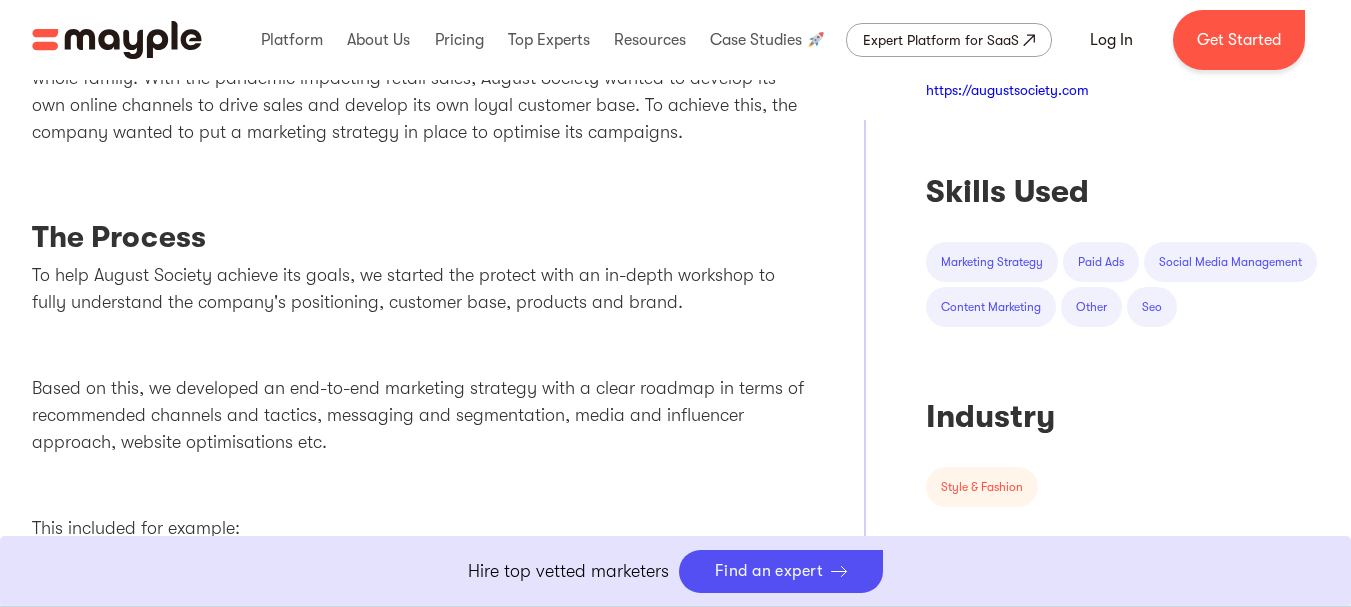 scroll, scrollTop: 1100, scrollLeft: 0, axis: vertical 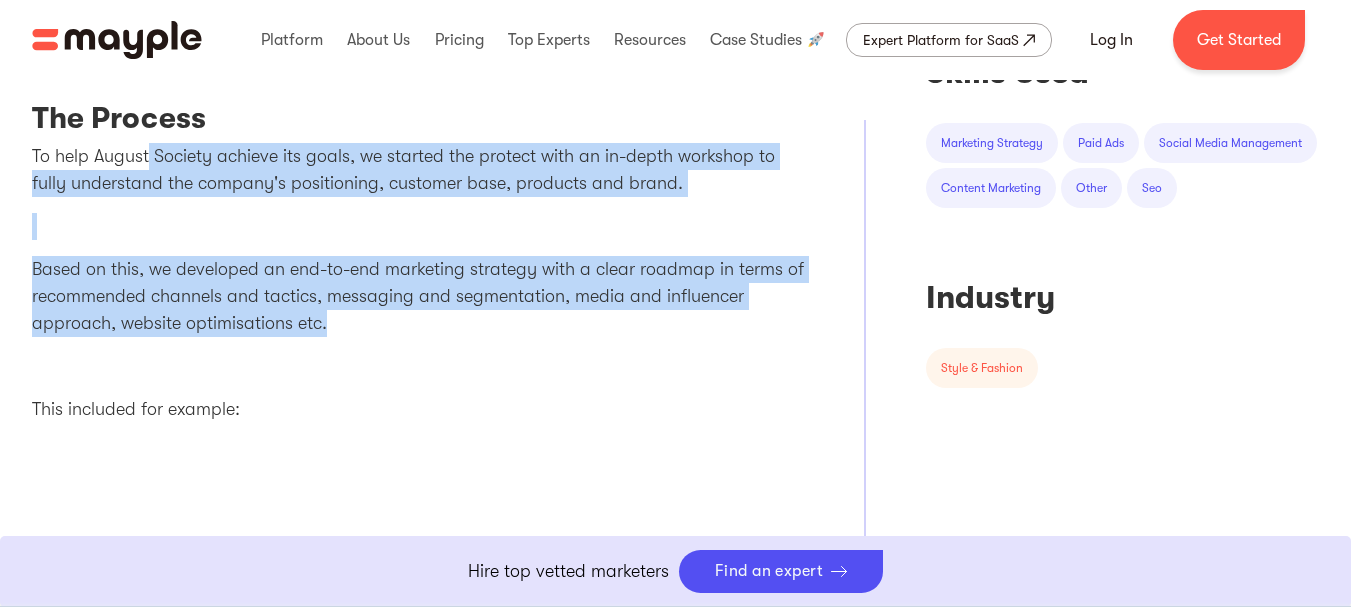drag, startPoint x: 548, startPoint y: 212, endPoint x: 620, endPoint y: 315, distance: 125.670204 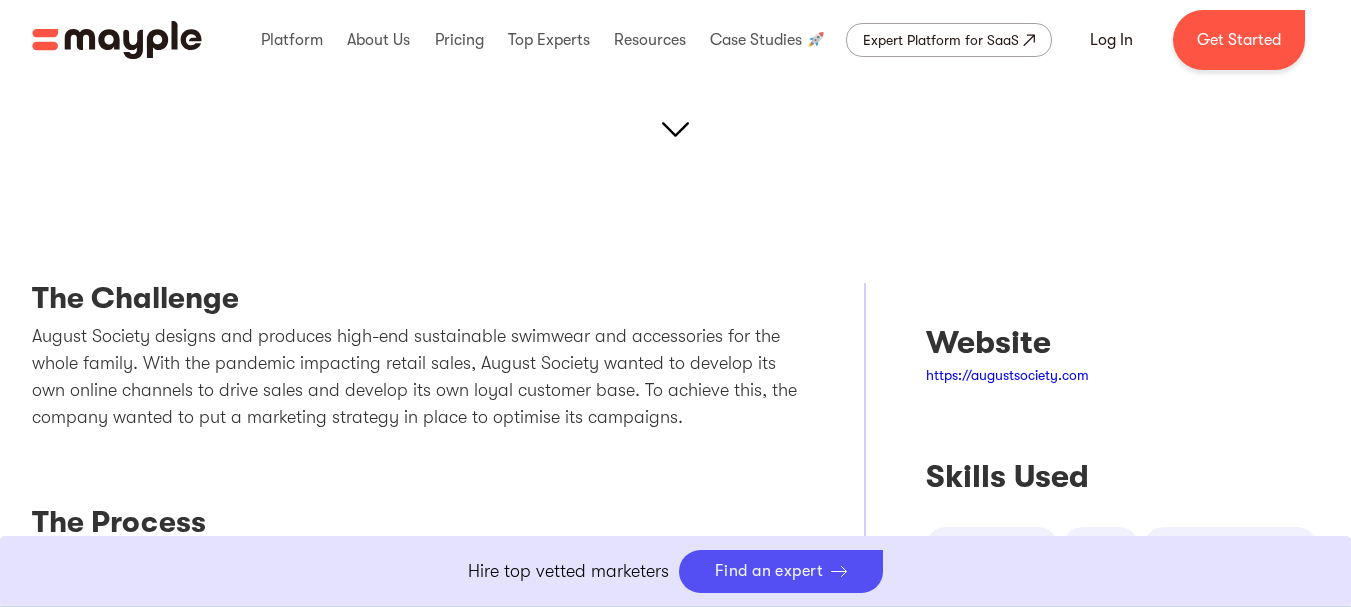 scroll, scrollTop: 0, scrollLeft: 0, axis: both 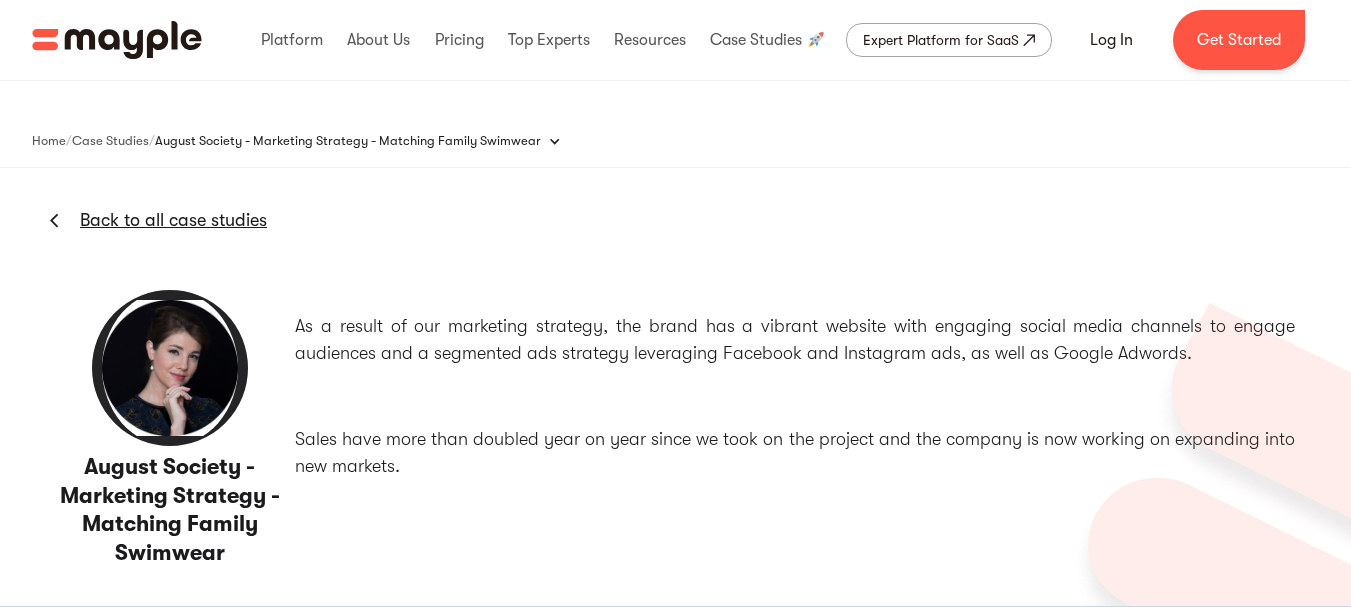 click on "Back to all case studies" at bounding box center [173, 220] 